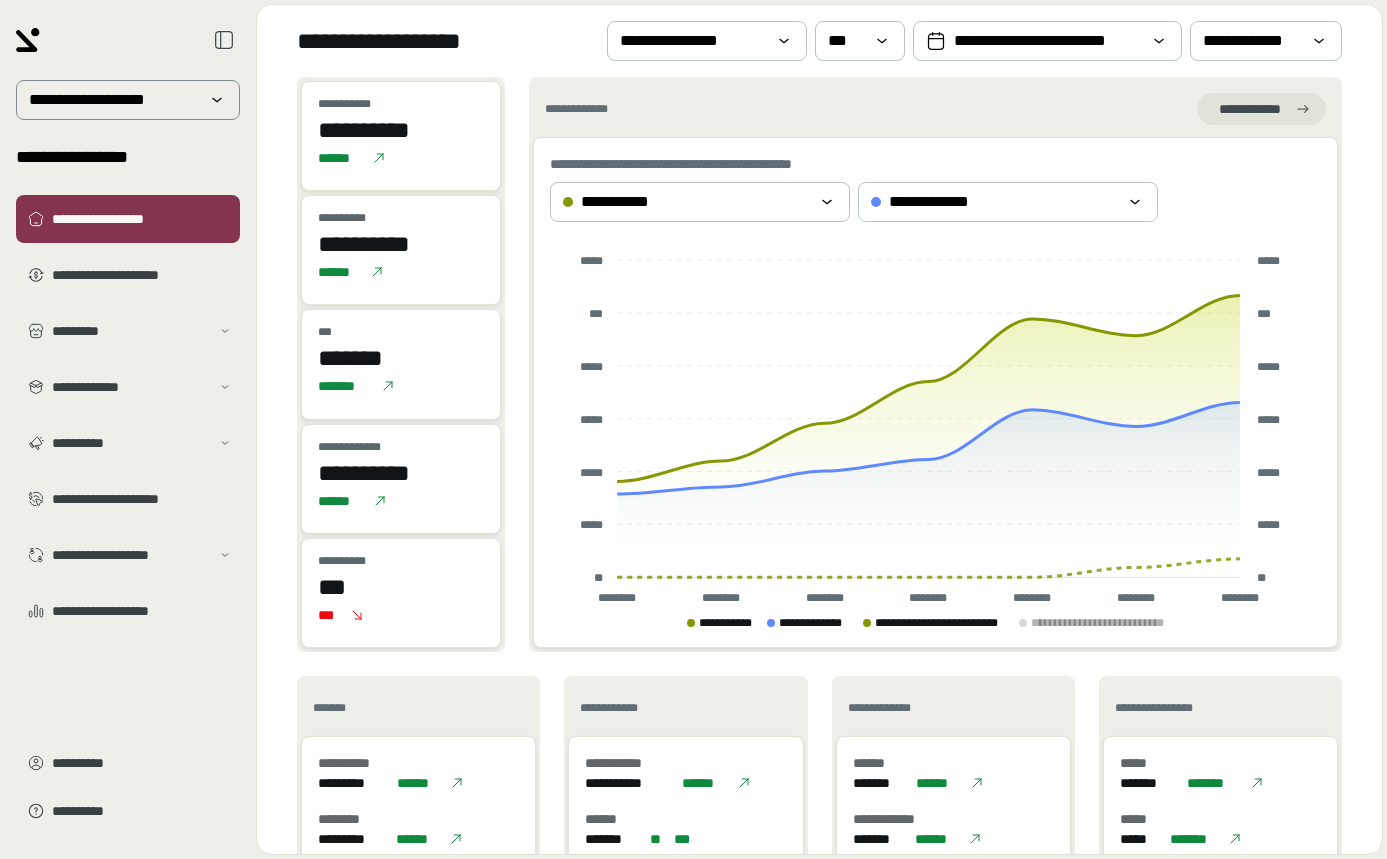 scroll, scrollTop: 0, scrollLeft: 0, axis: both 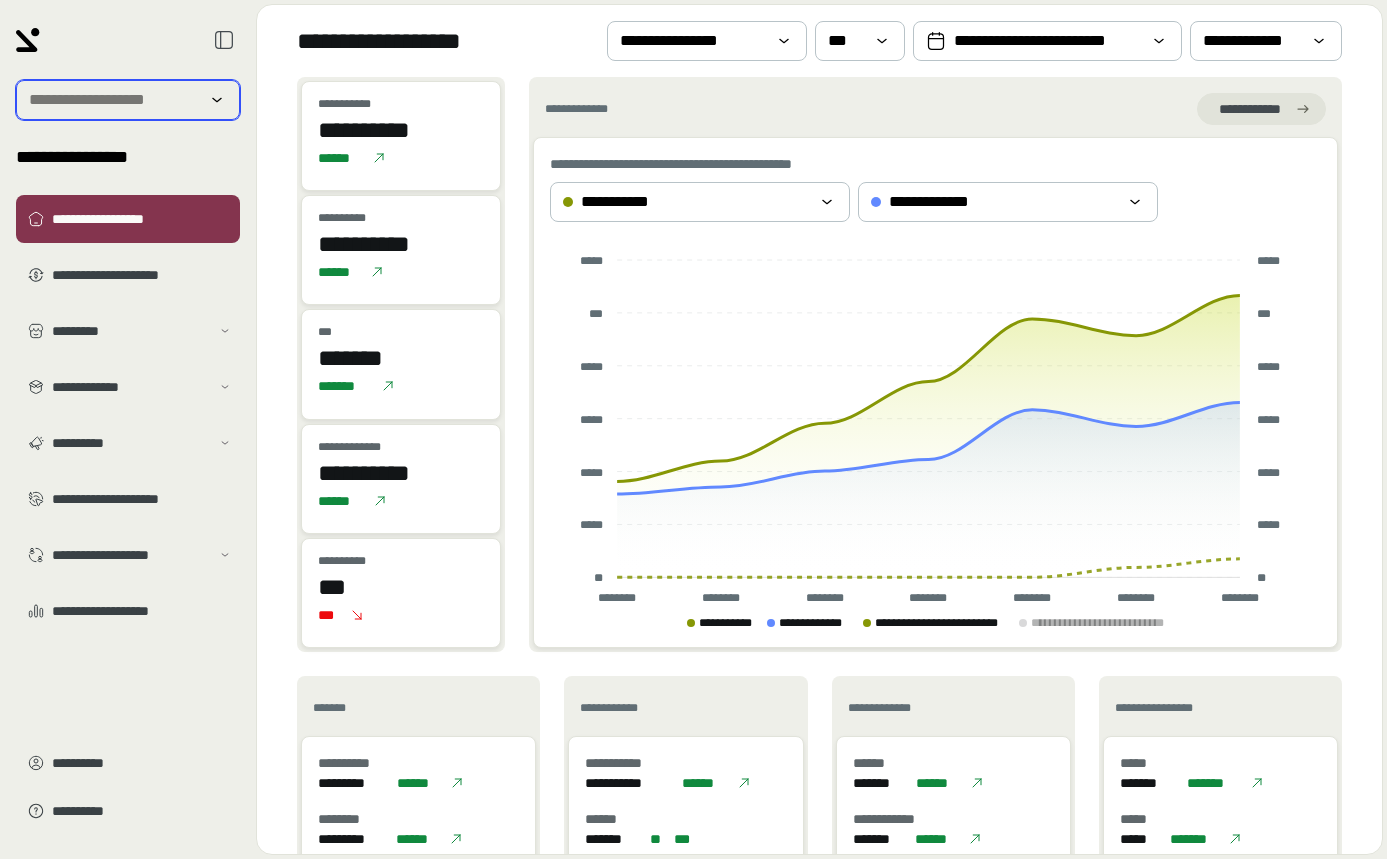 click at bounding box center [114, 100] 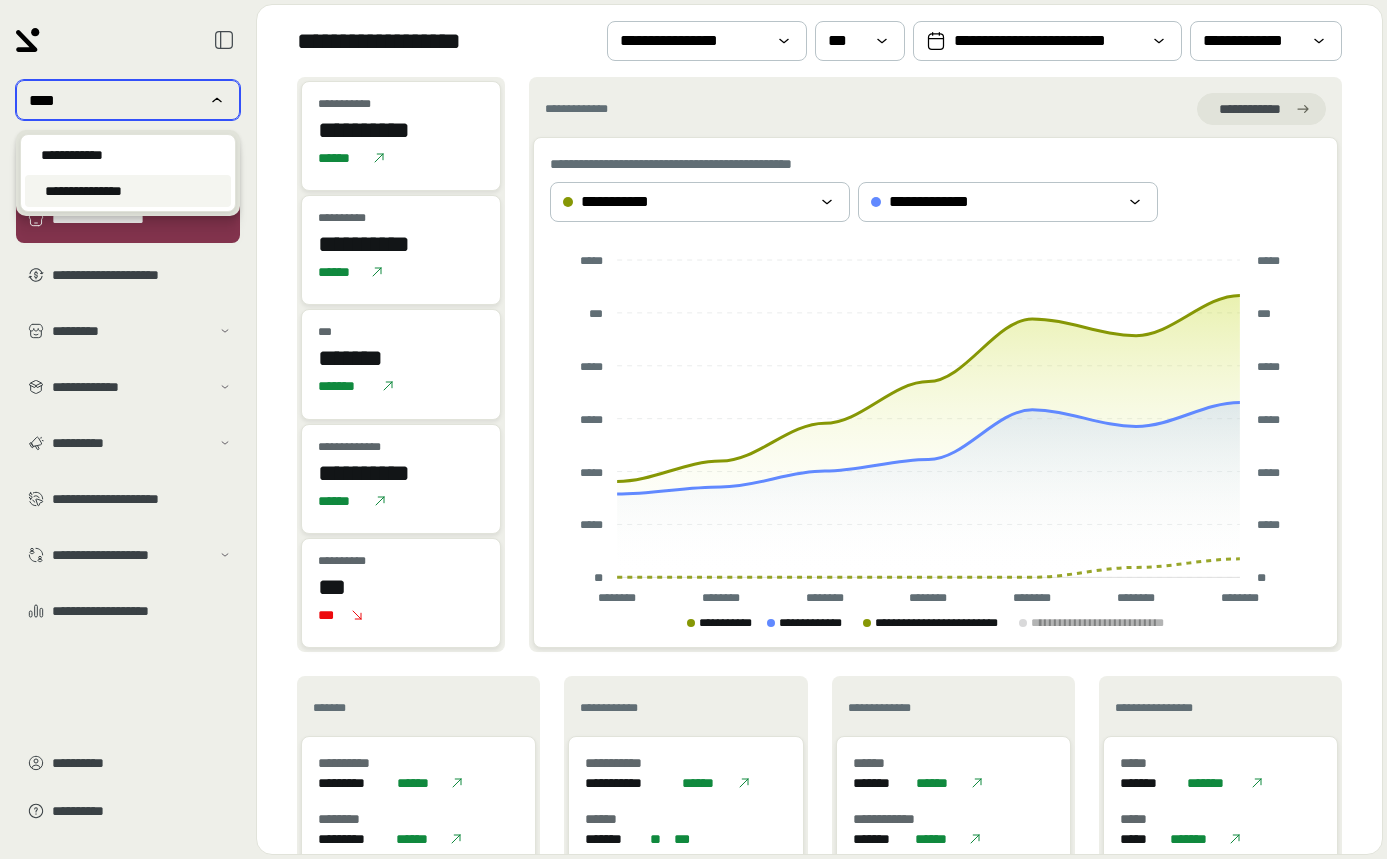 type on "****" 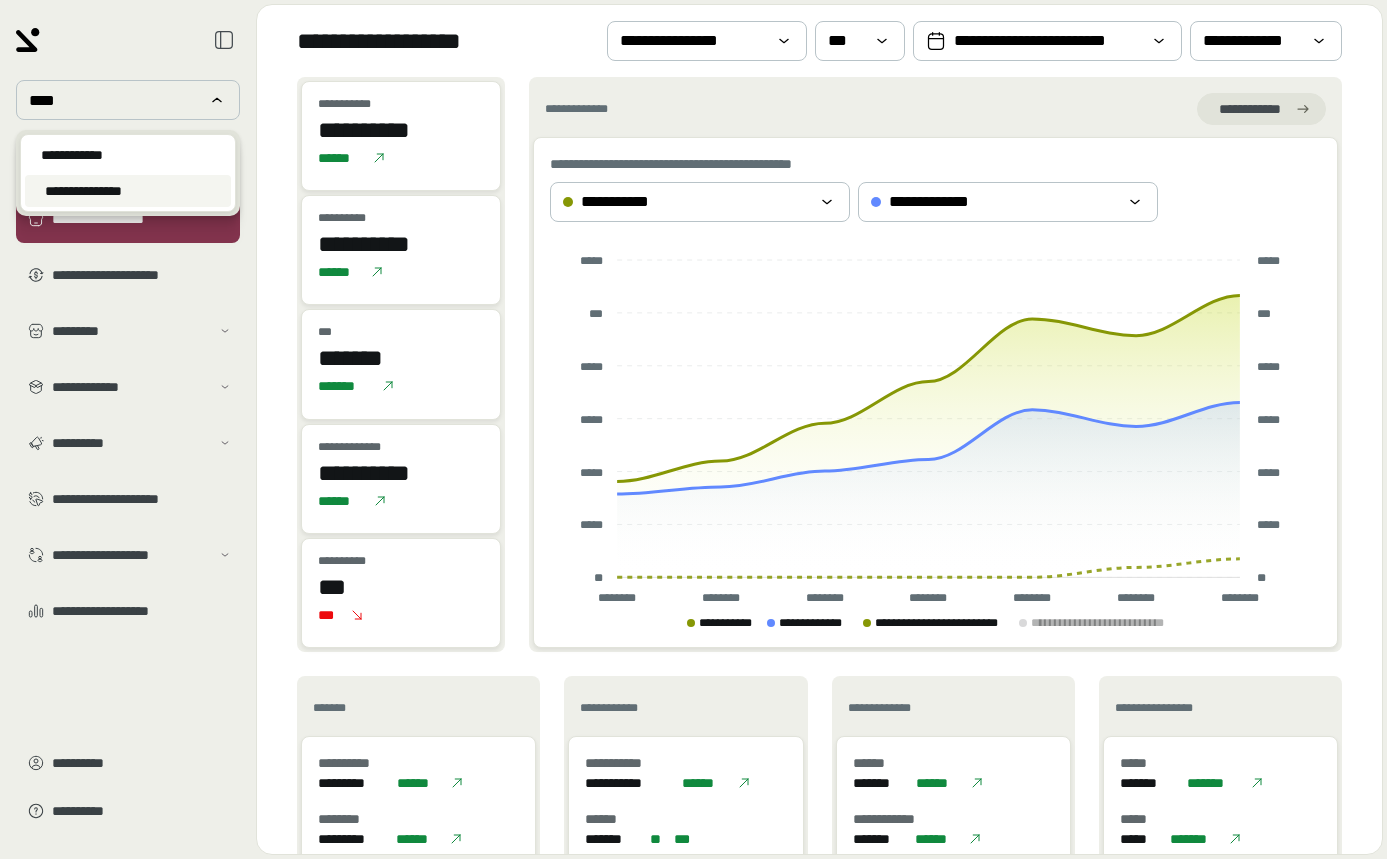 click on "**********" at bounding box center (128, 191) 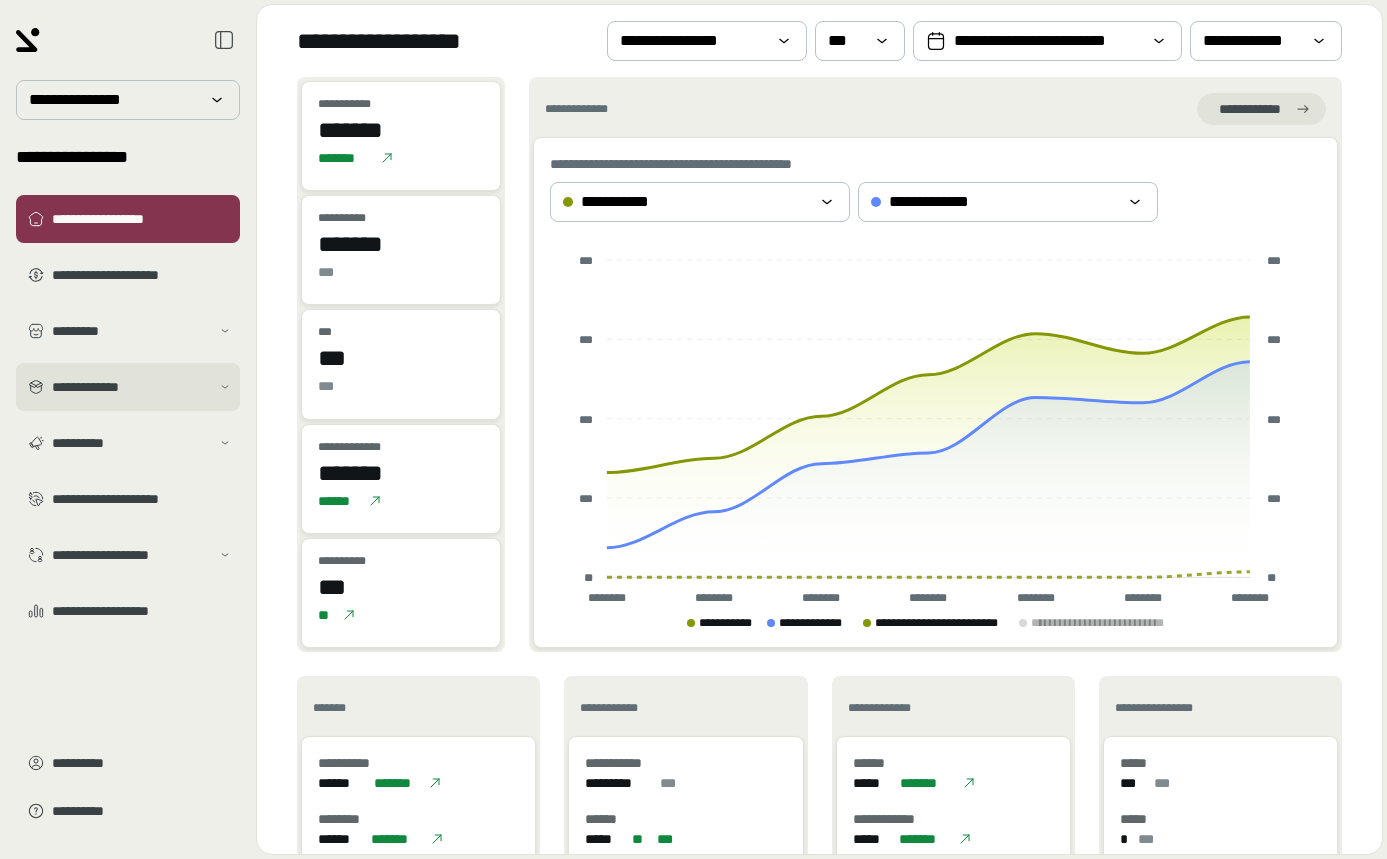 click on "**********" at bounding box center [131, 387] 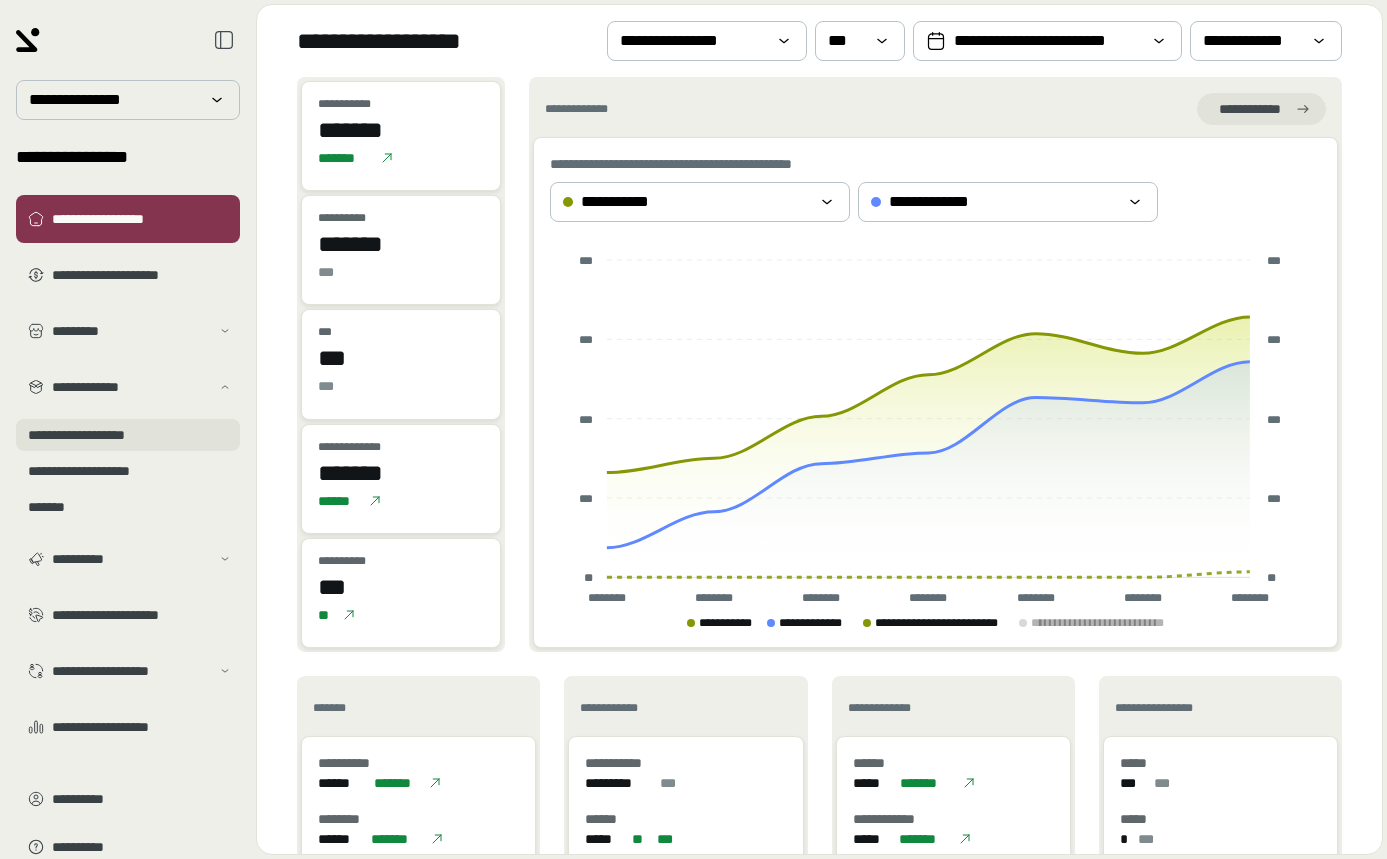 click on "**********" at bounding box center (128, 435) 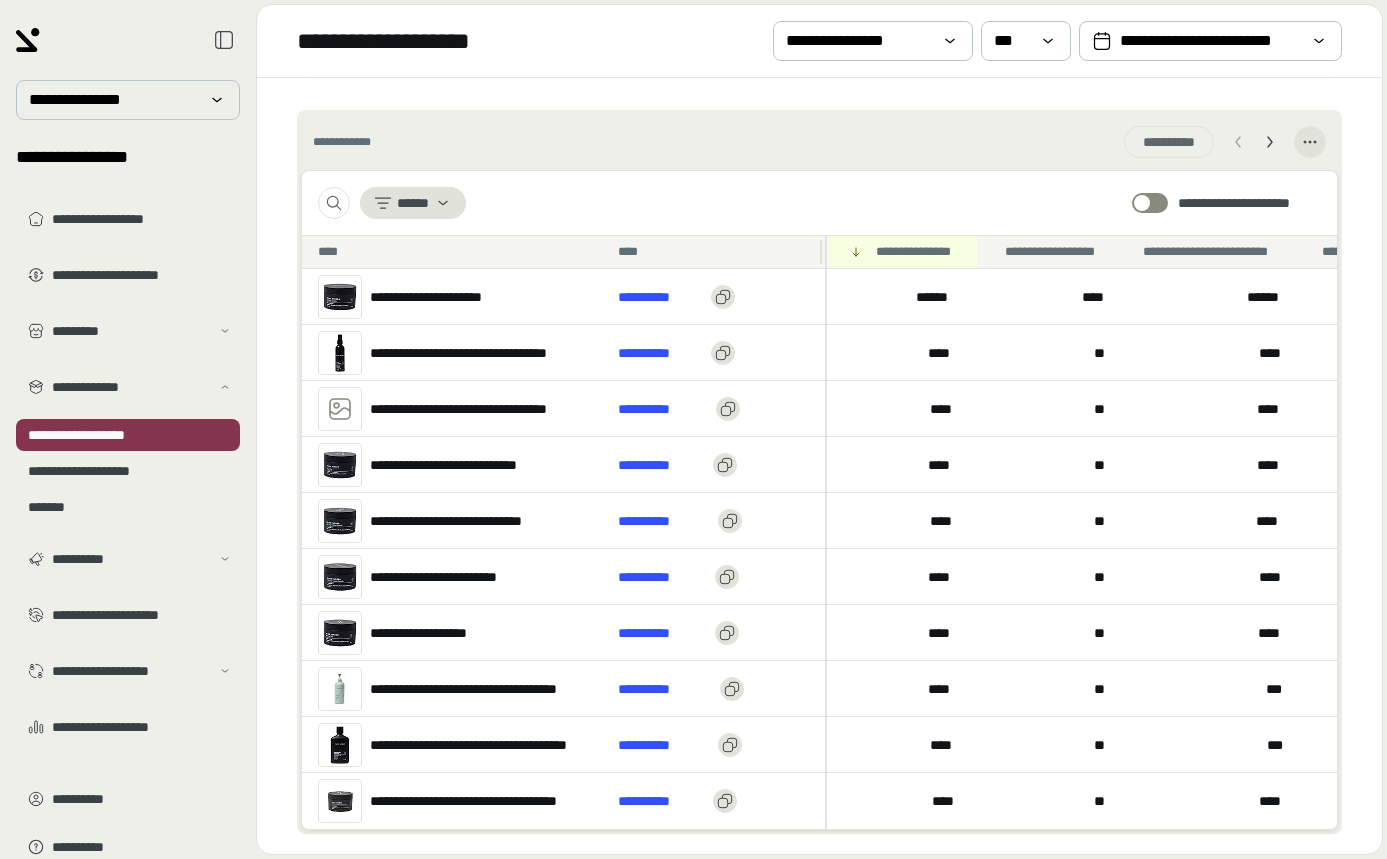scroll, scrollTop: 780, scrollLeft: 0, axis: vertical 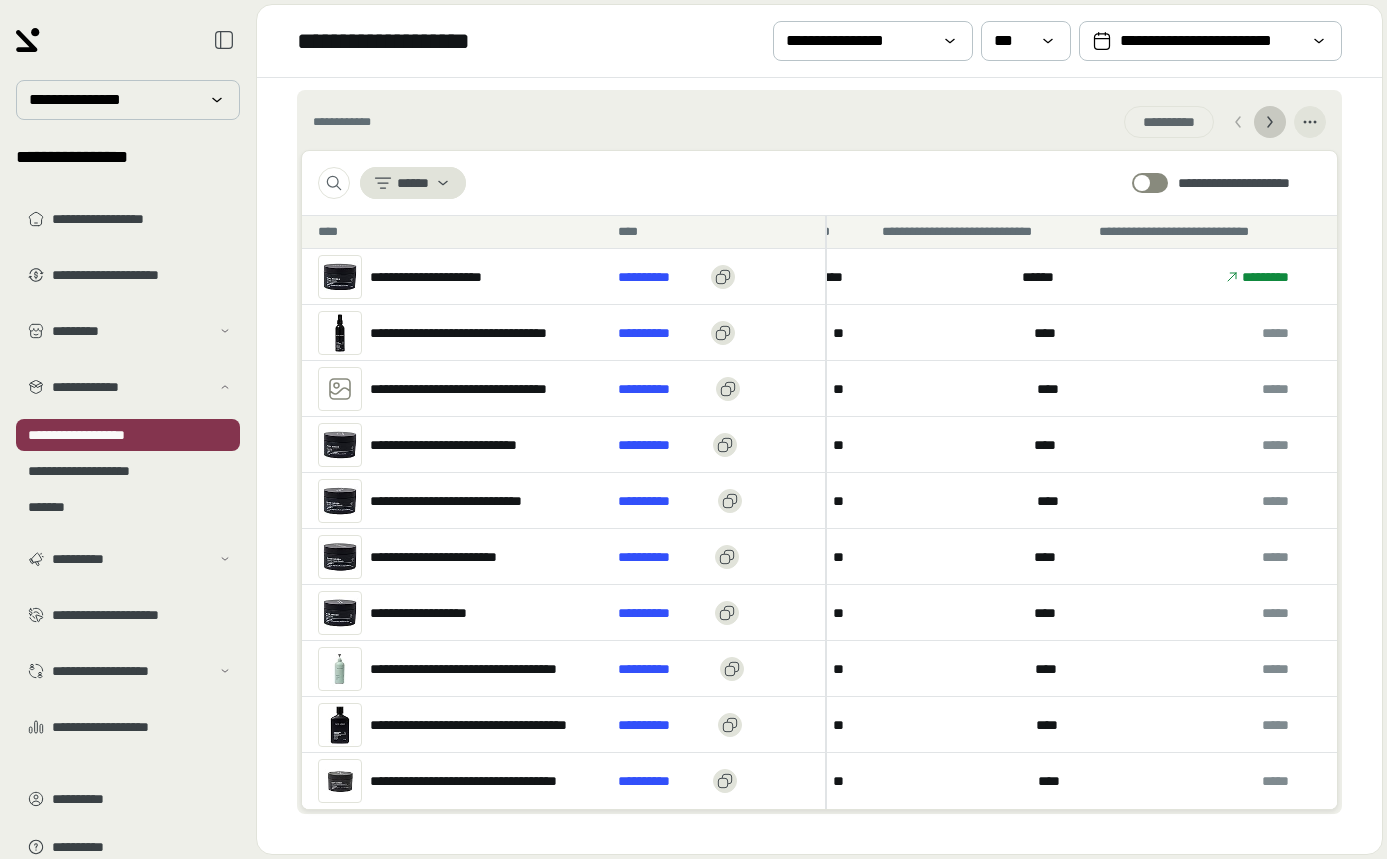 click 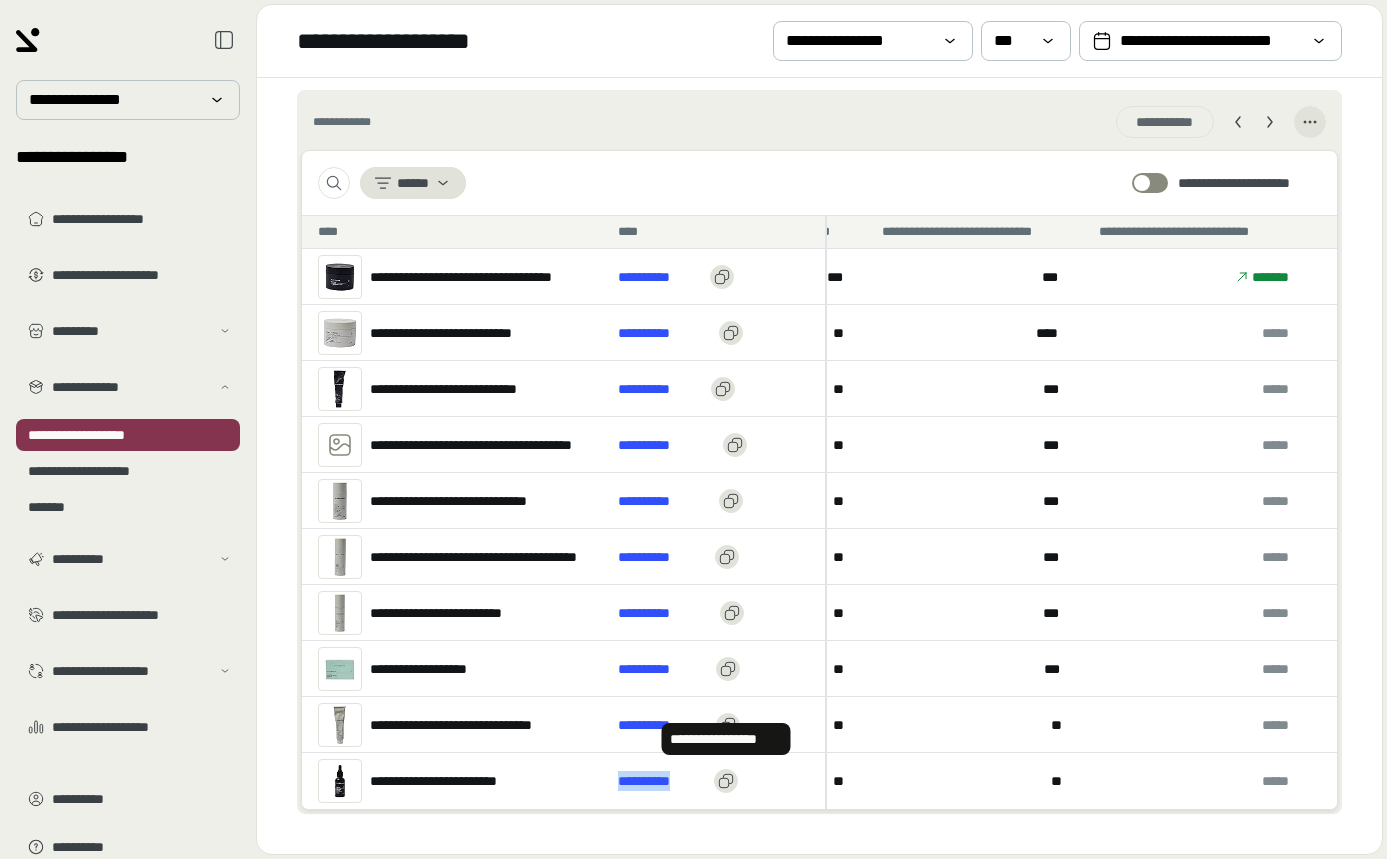 drag, startPoint x: 607, startPoint y: 783, endPoint x: 713, endPoint y: 785, distance: 106.01887 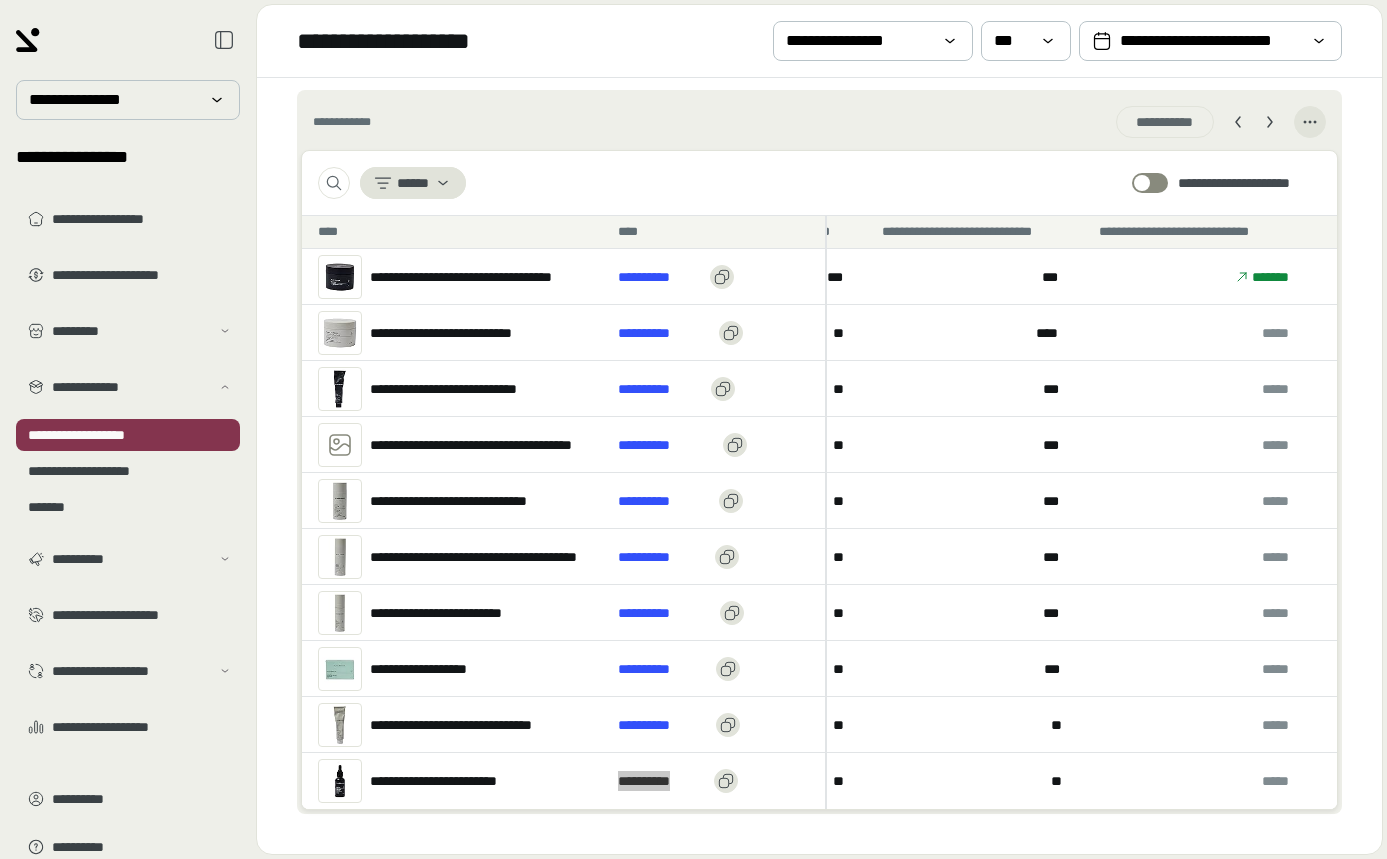 scroll, scrollTop: 780, scrollLeft: 0, axis: vertical 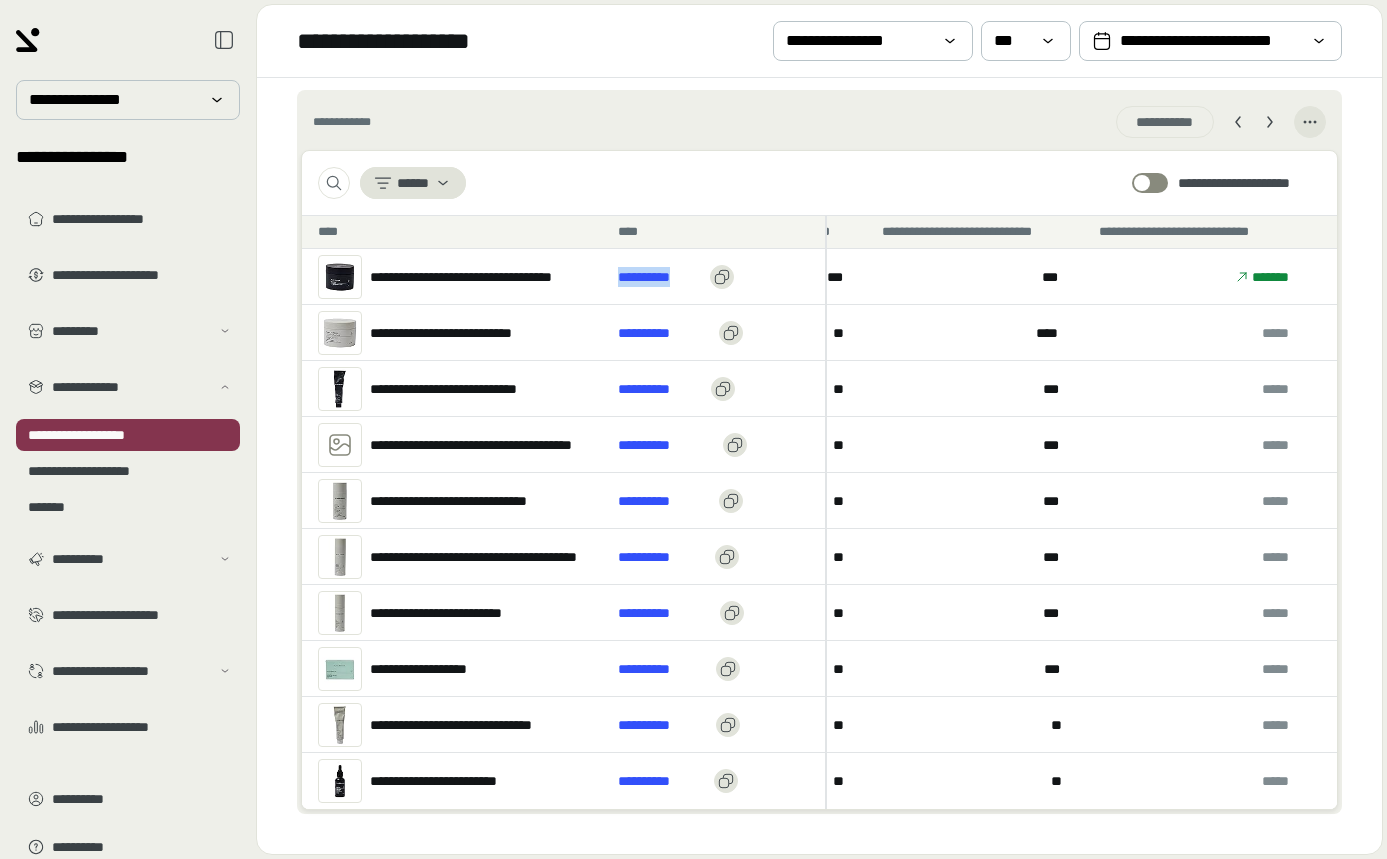 copy on "**********" 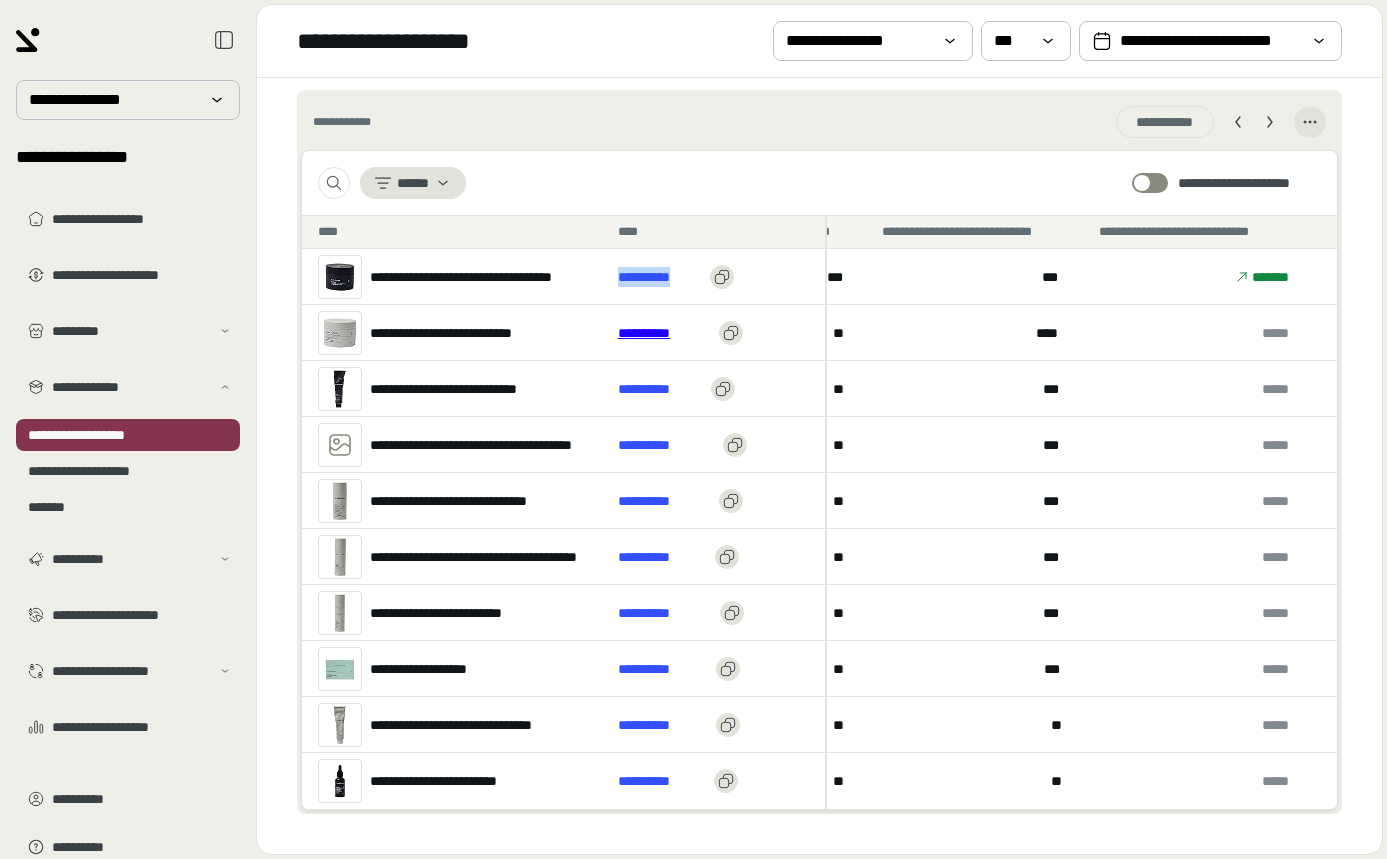scroll, scrollTop: 0, scrollLeft: 17, axis: horizontal 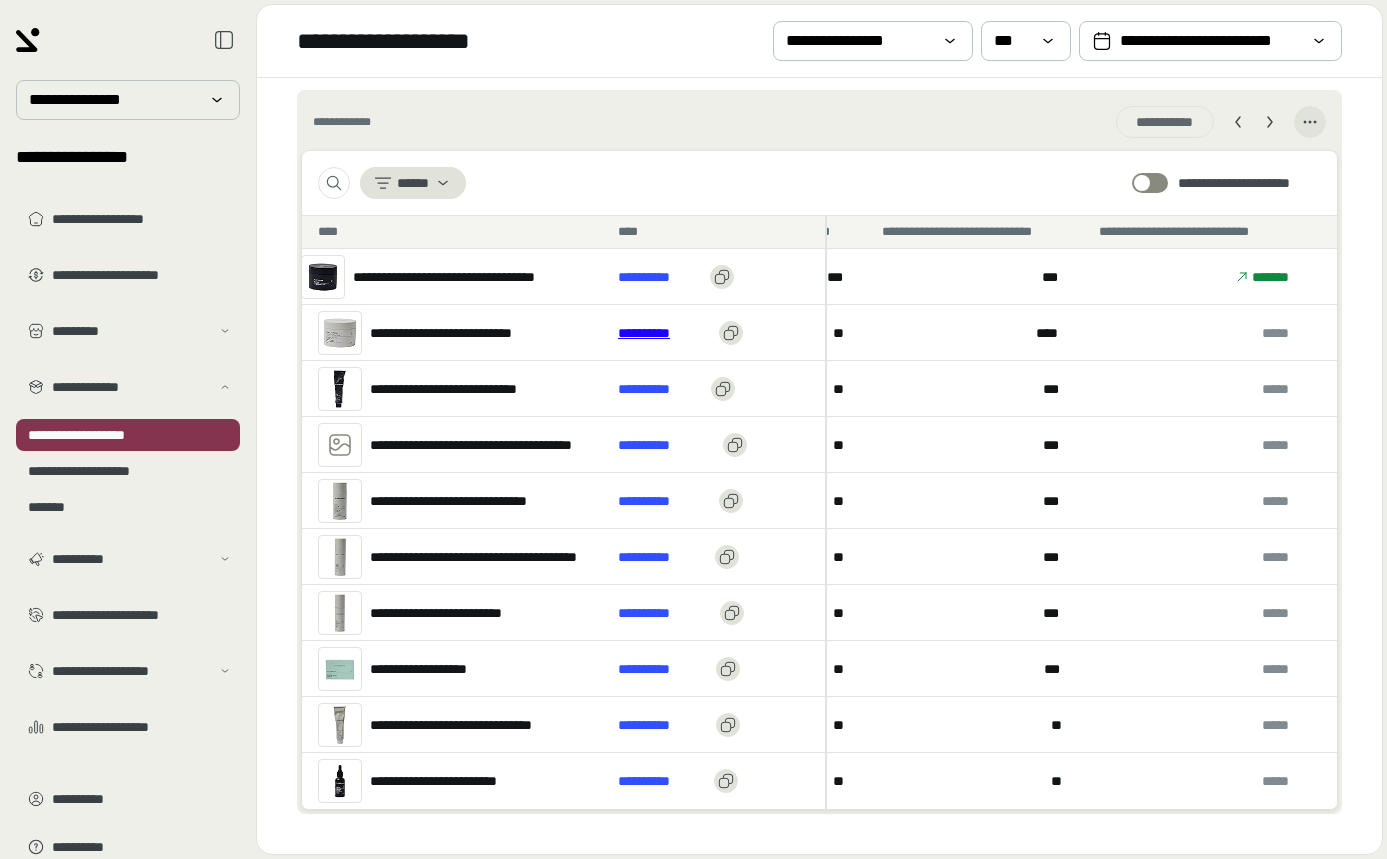 drag, startPoint x: 657, startPoint y: 339, endPoint x: 647, endPoint y: 337, distance: 10.198039 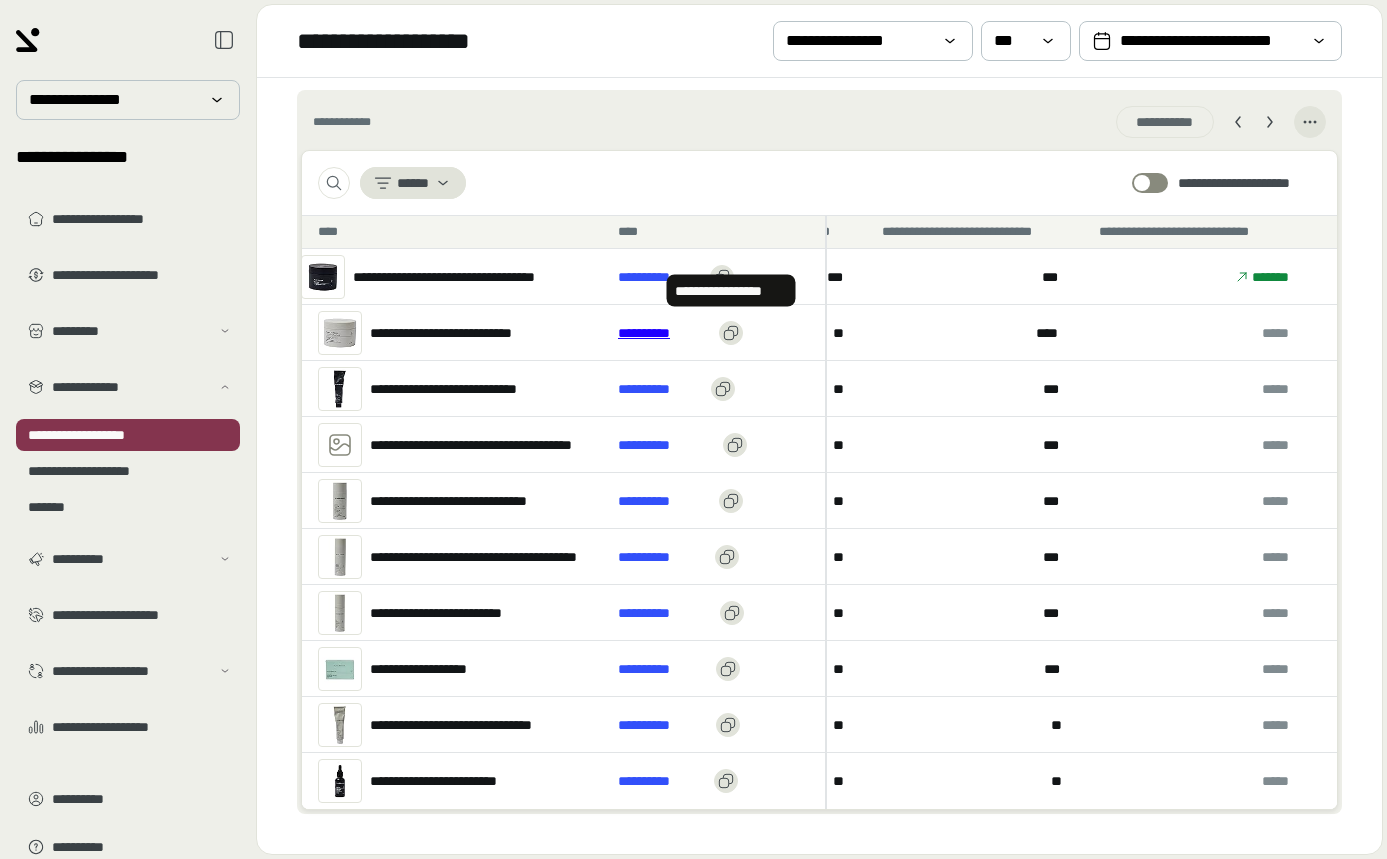 click on "**********" at bounding box center [664, 333] 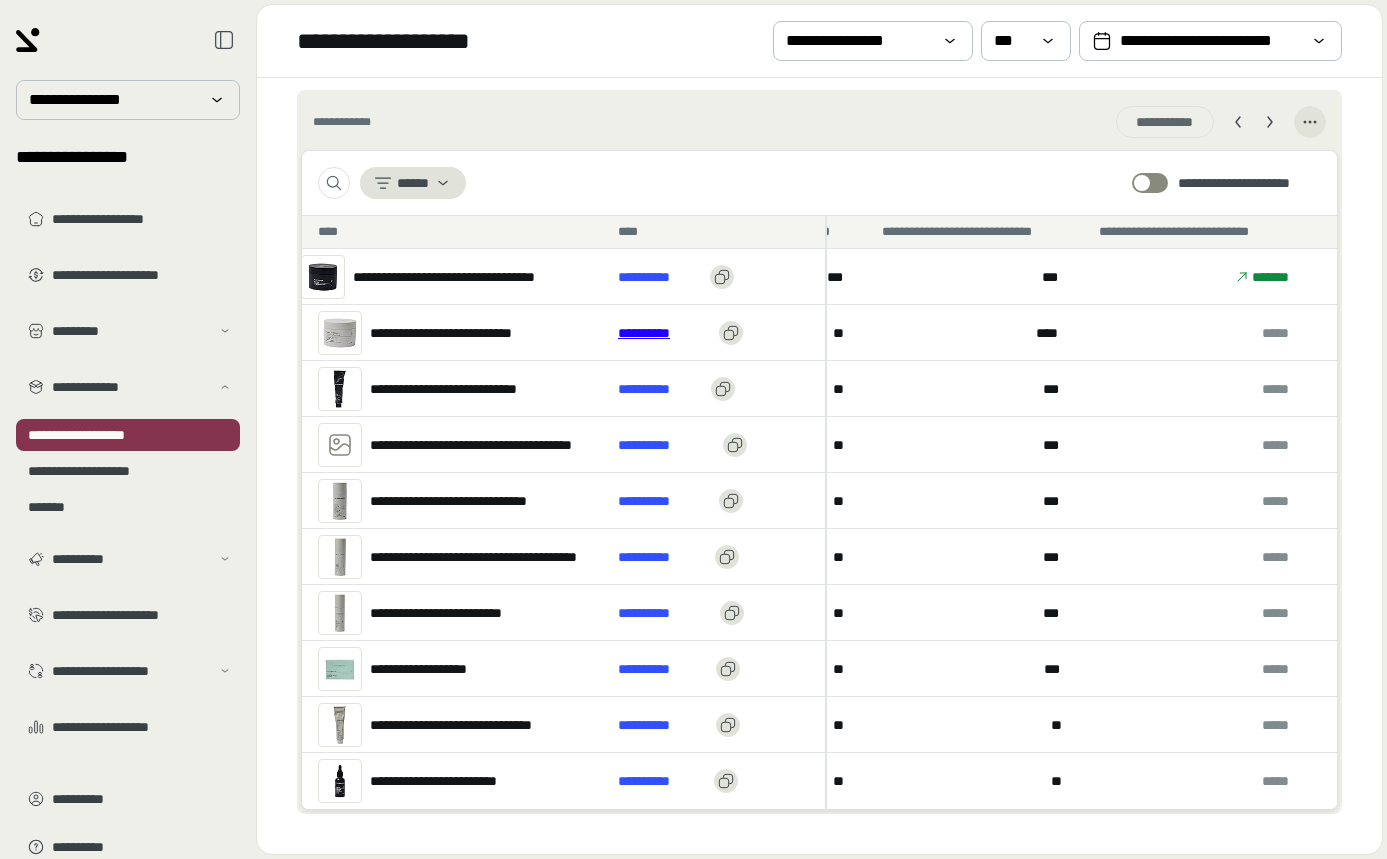 scroll, scrollTop: 780, scrollLeft: 0, axis: vertical 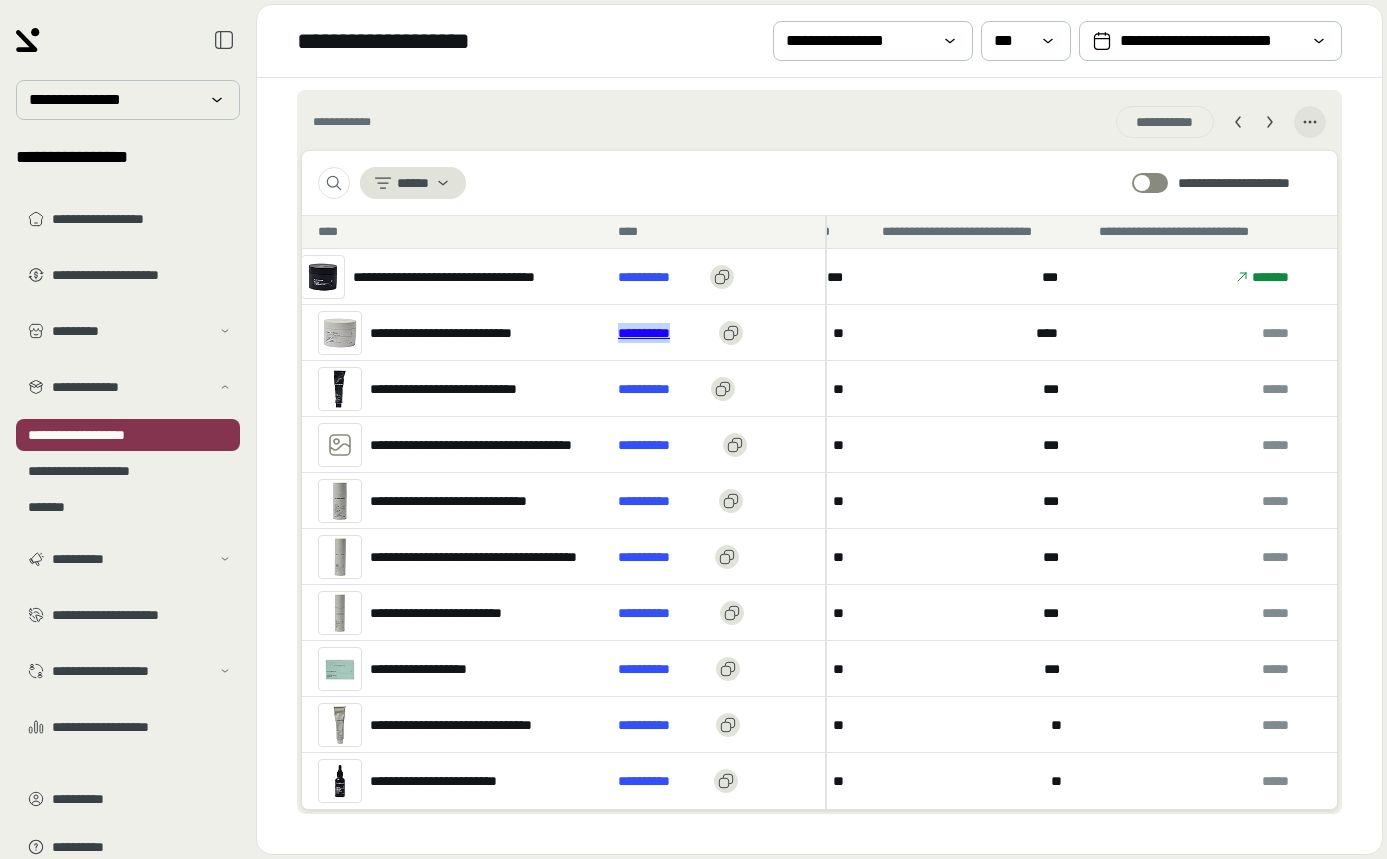 copy on "**********" 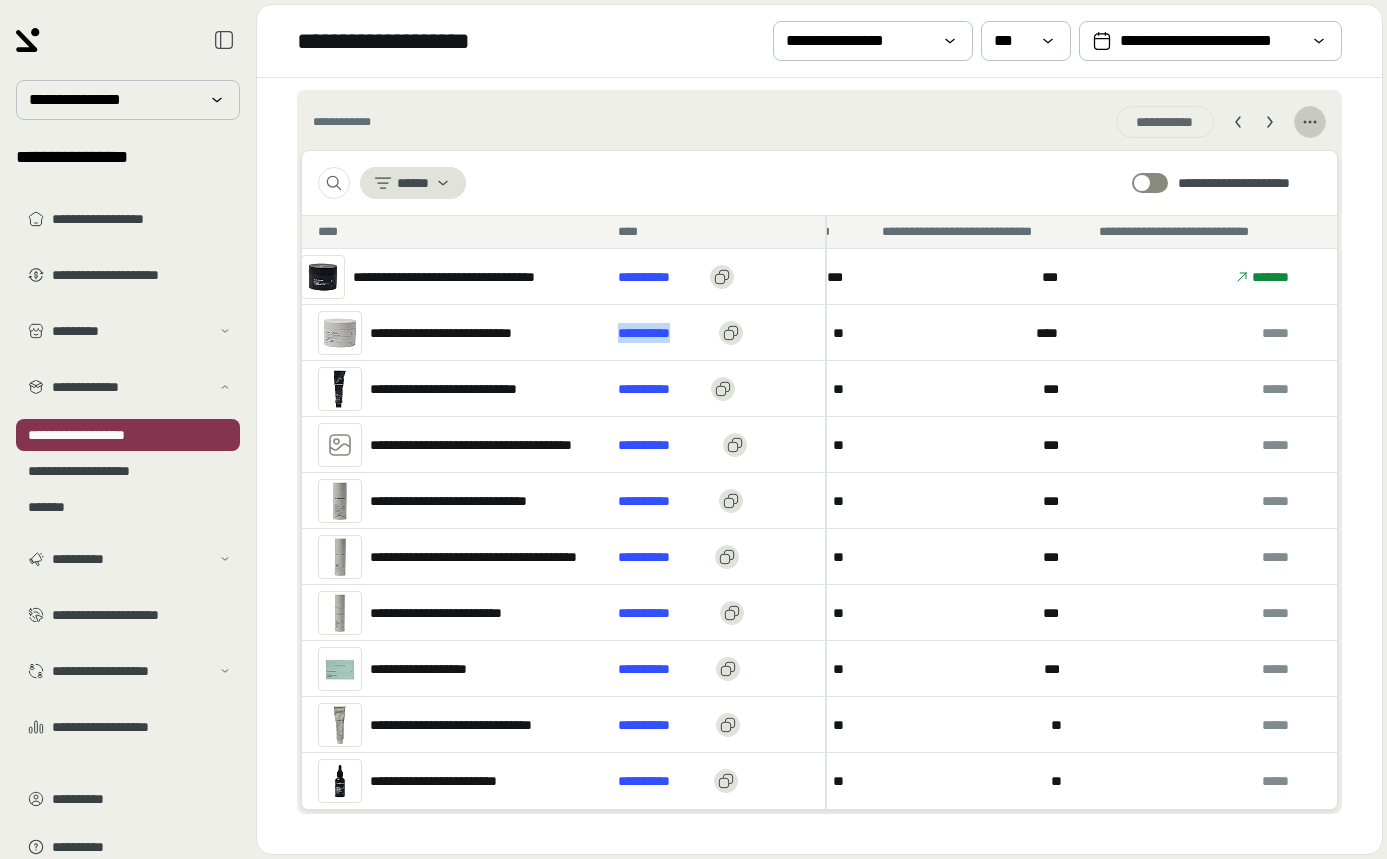 click 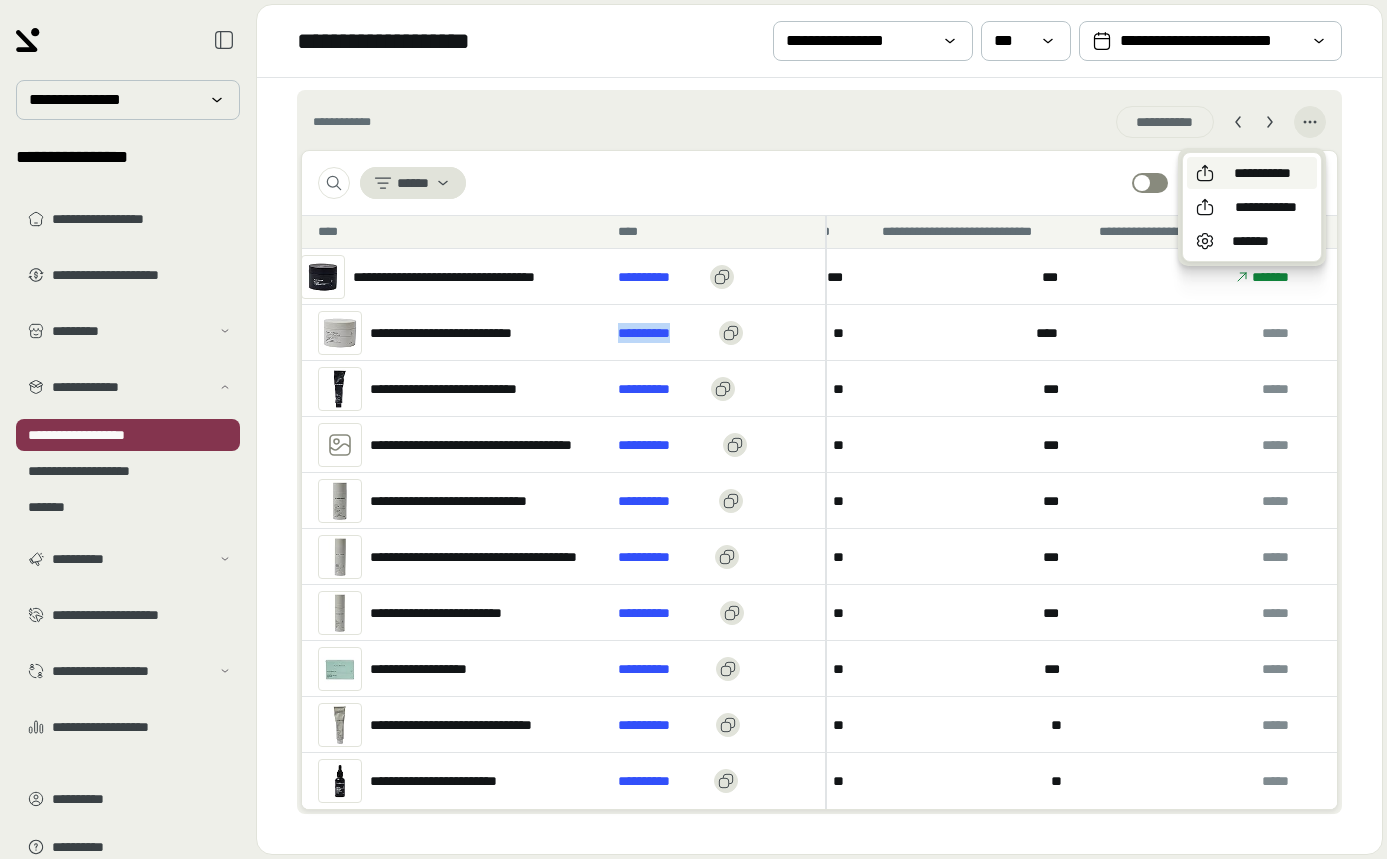 click on "**********" at bounding box center (1262, 173) 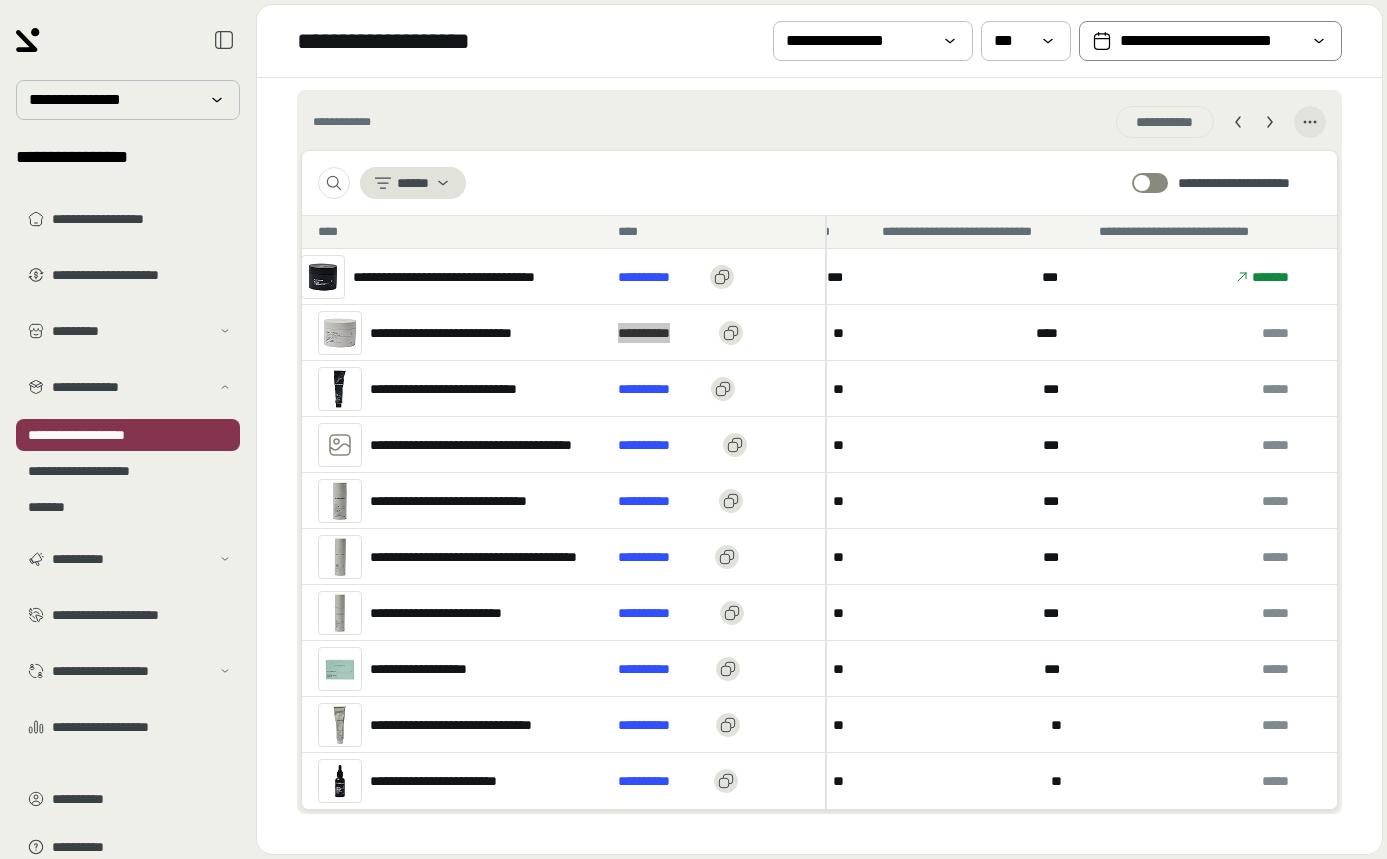 scroll, scrollTop: 780, scrollLeft: 0, axis: vertical 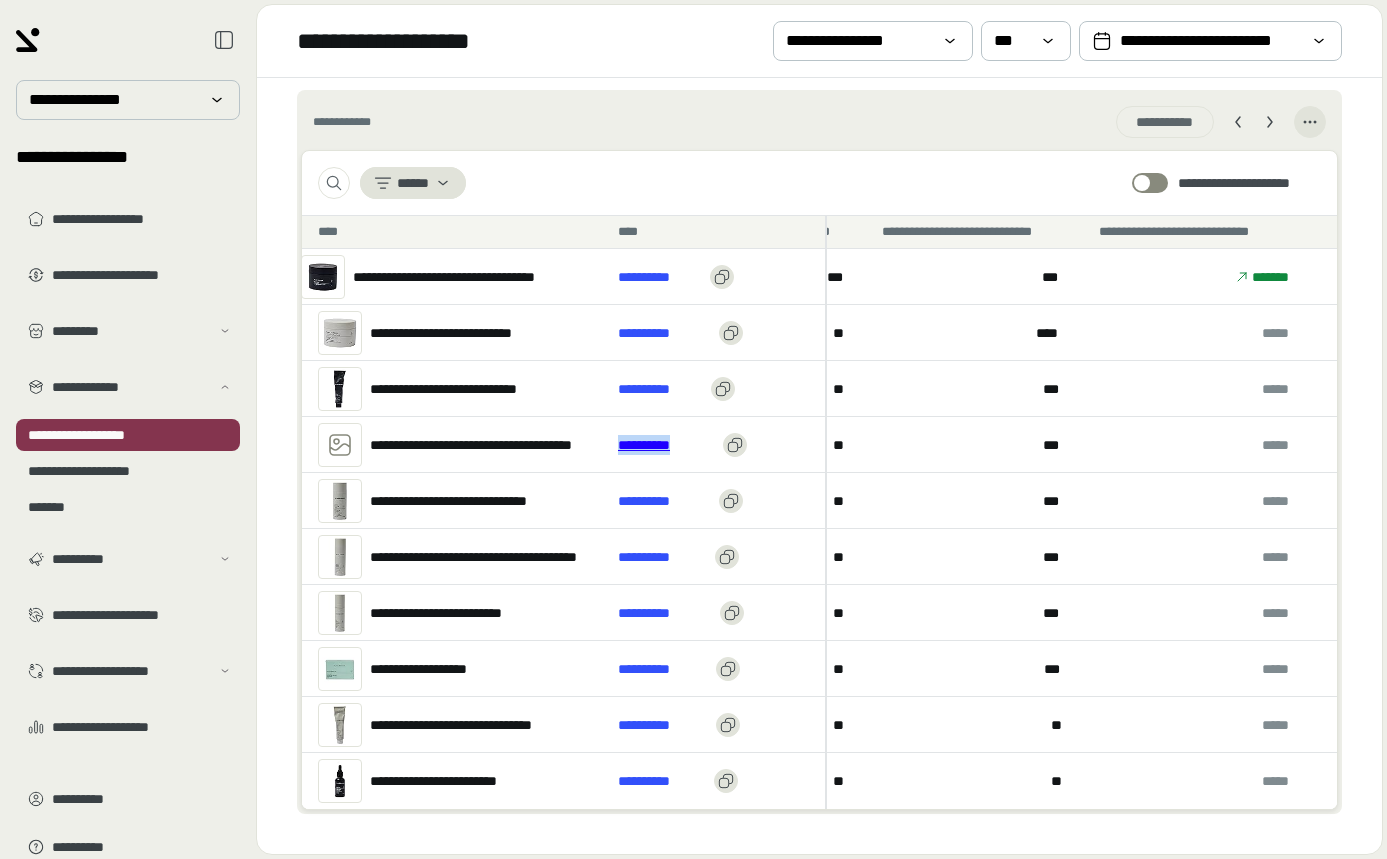 drag, startPoint x: 612, startPoint y: 441, endPoint x: 710, endPoint y: 438, distance: 98.045906 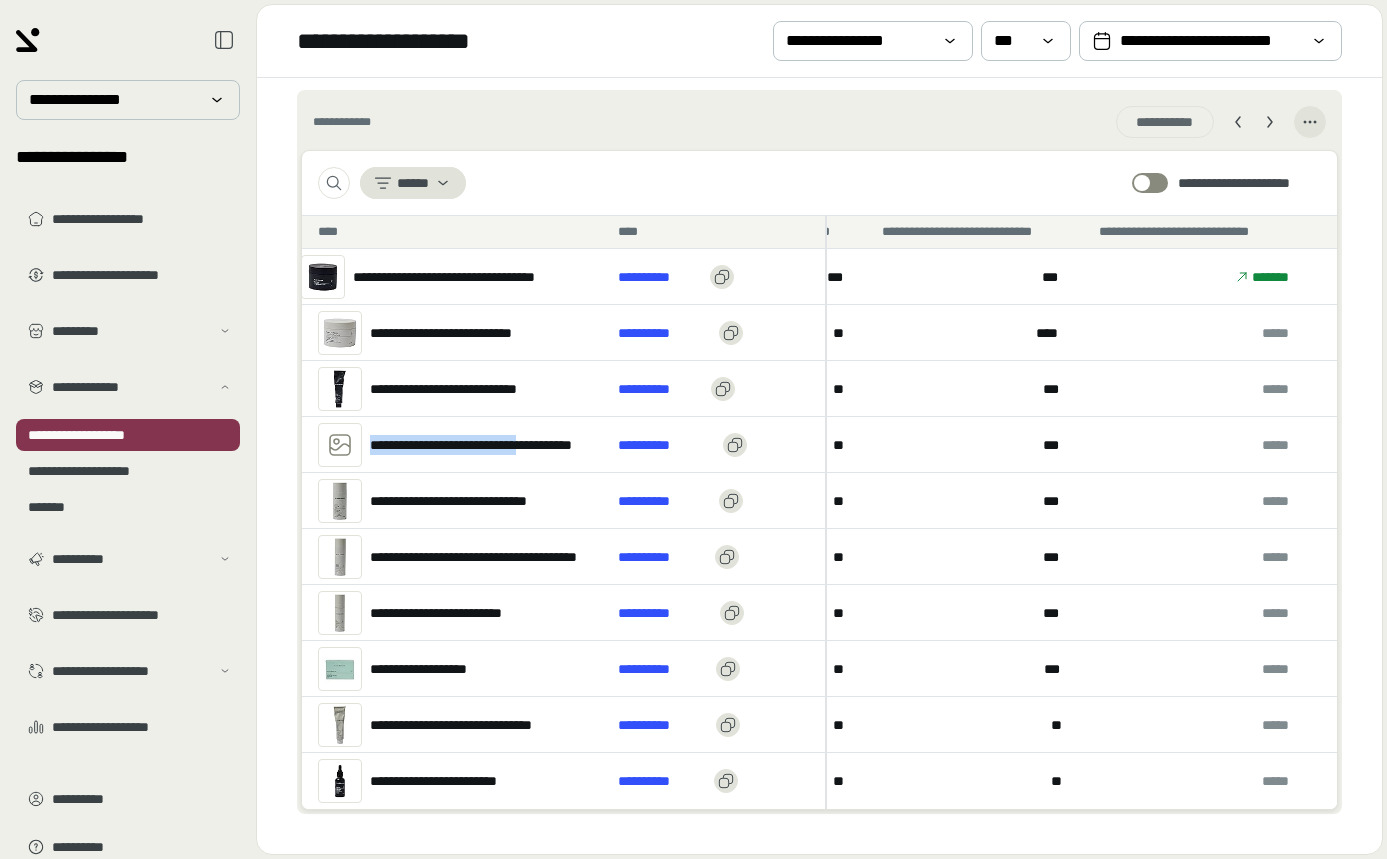 copy on "**********" 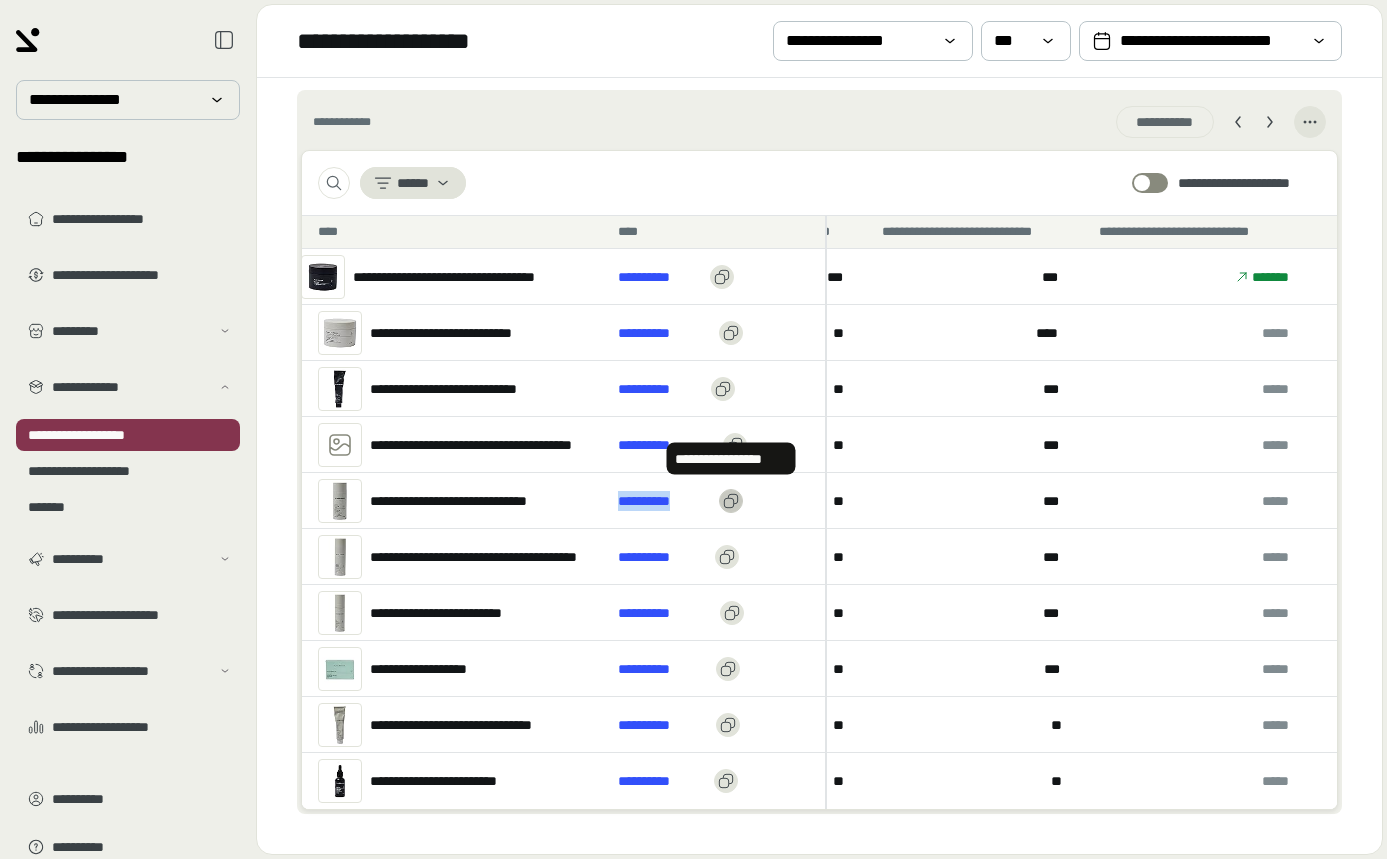 copy on "**********" 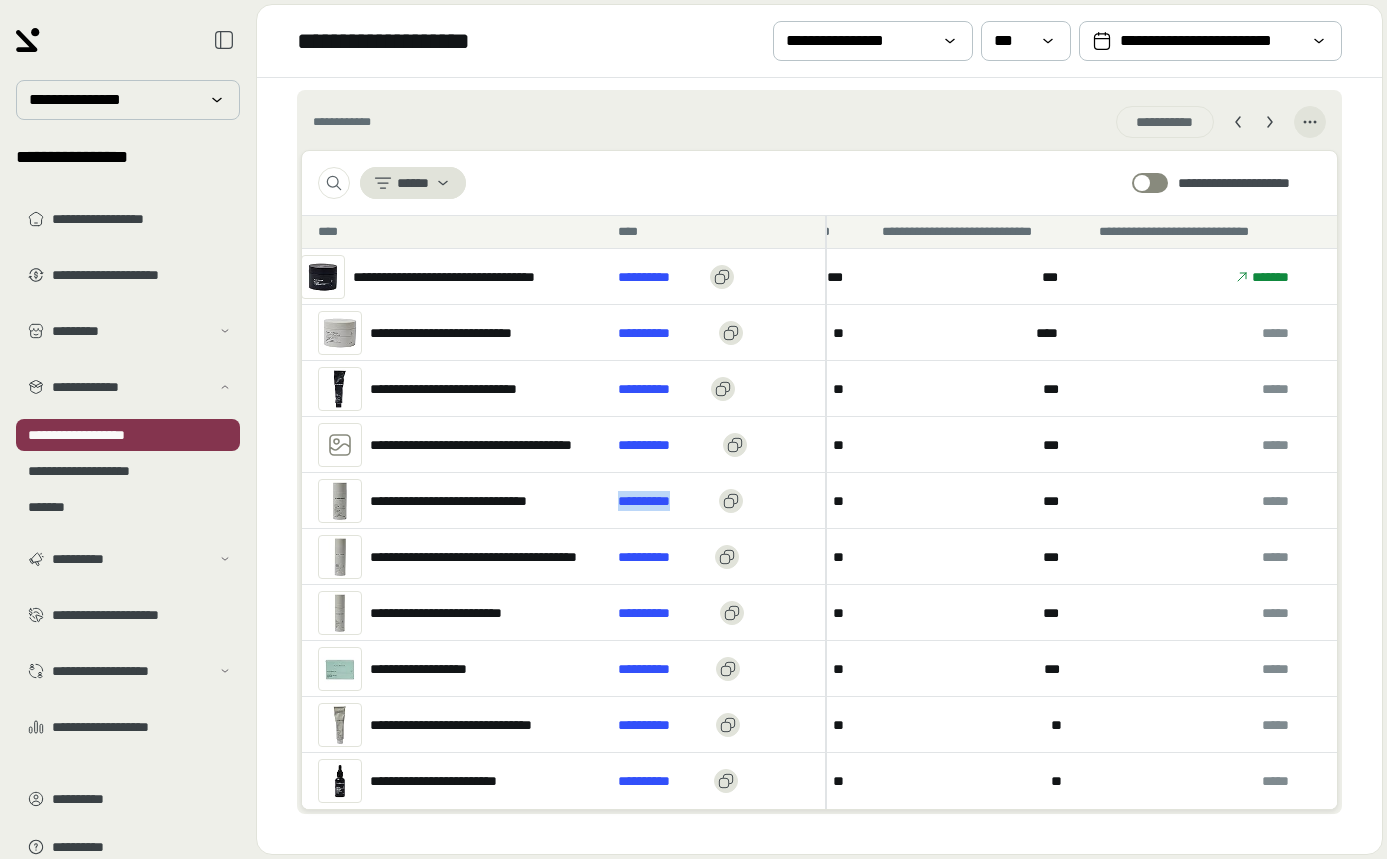 drag, startPoint x: 360, startPoint y: 509, endPoint x: 522, endPoint y: 501, distance: 162.19742 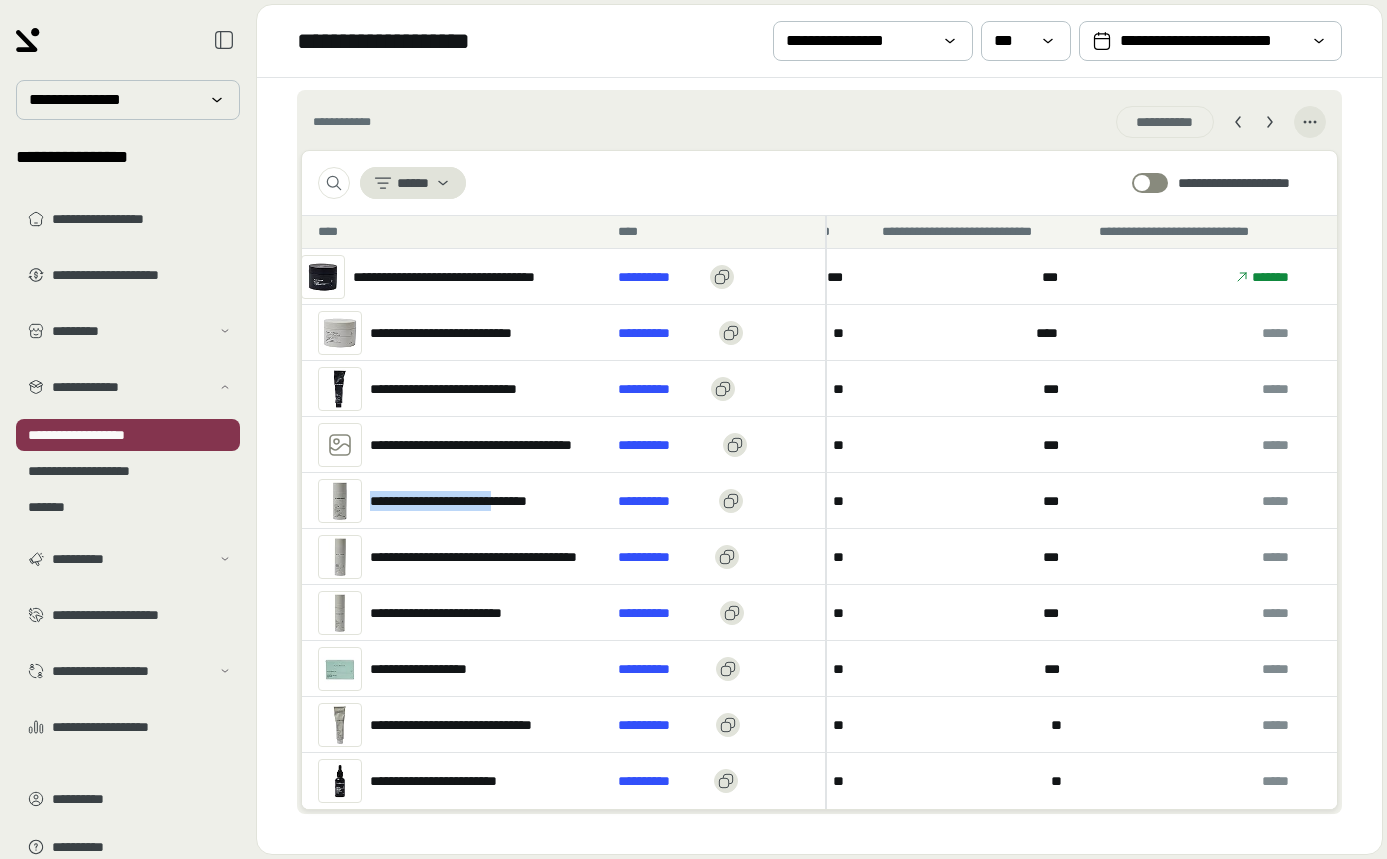 copy on "**********" 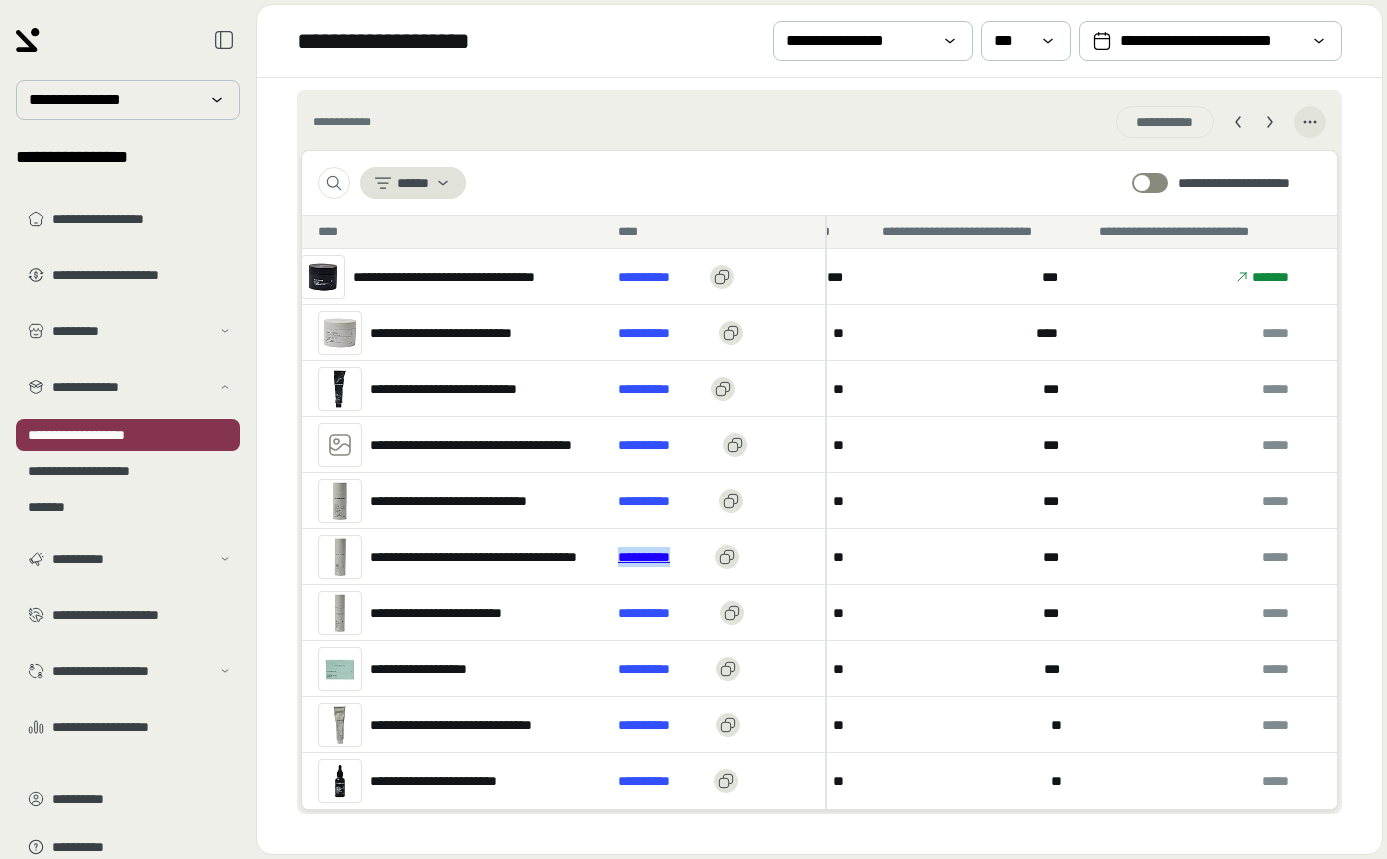 drag, startPoint x: 615, startPoint y: 559, endPoint x: 702, endPoint y: 560, distance: 87.005745 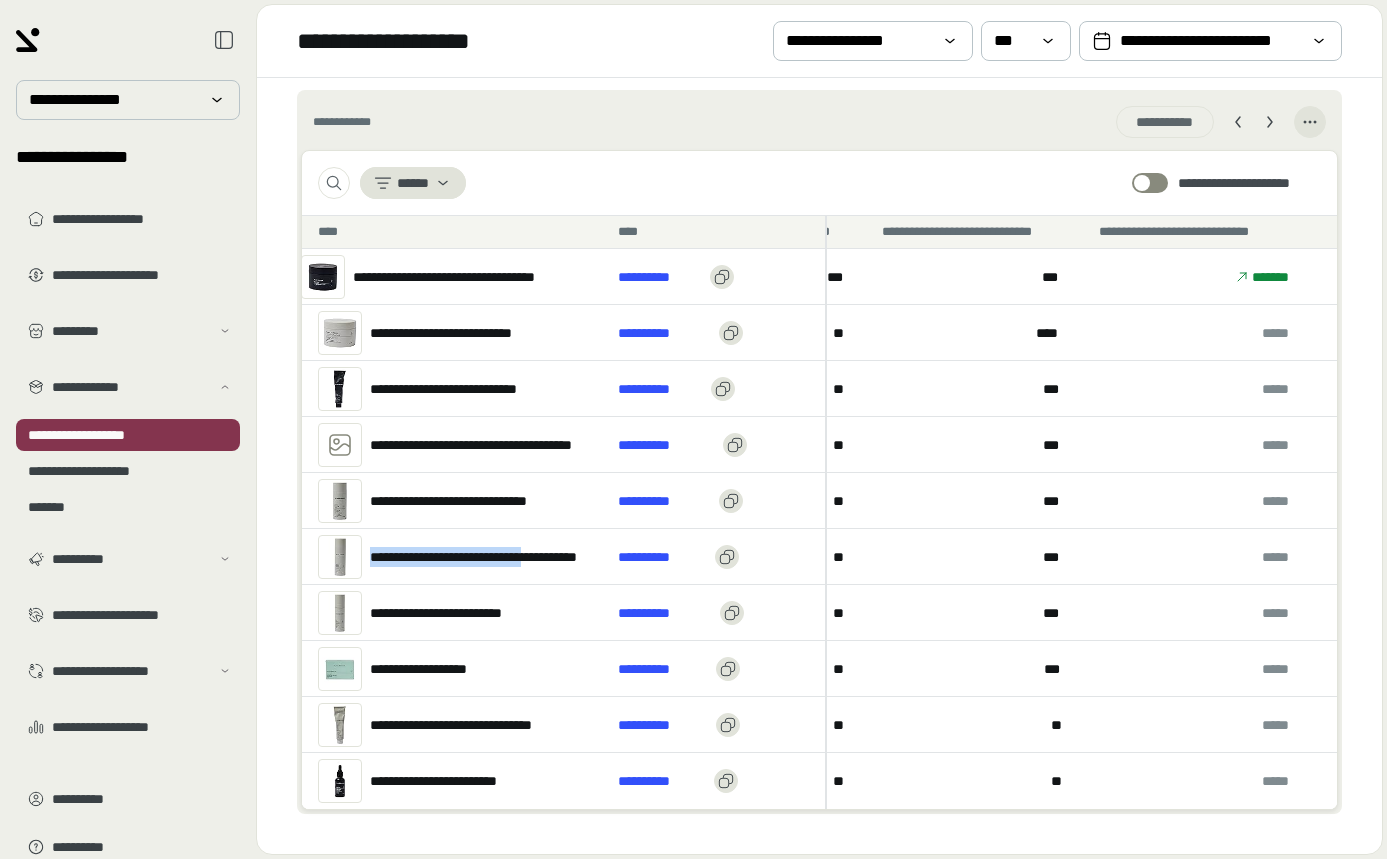 drag, startPoint x: 363, startPoint y: 554, endPoint x: 569, endPoint y: 554, distance: 206 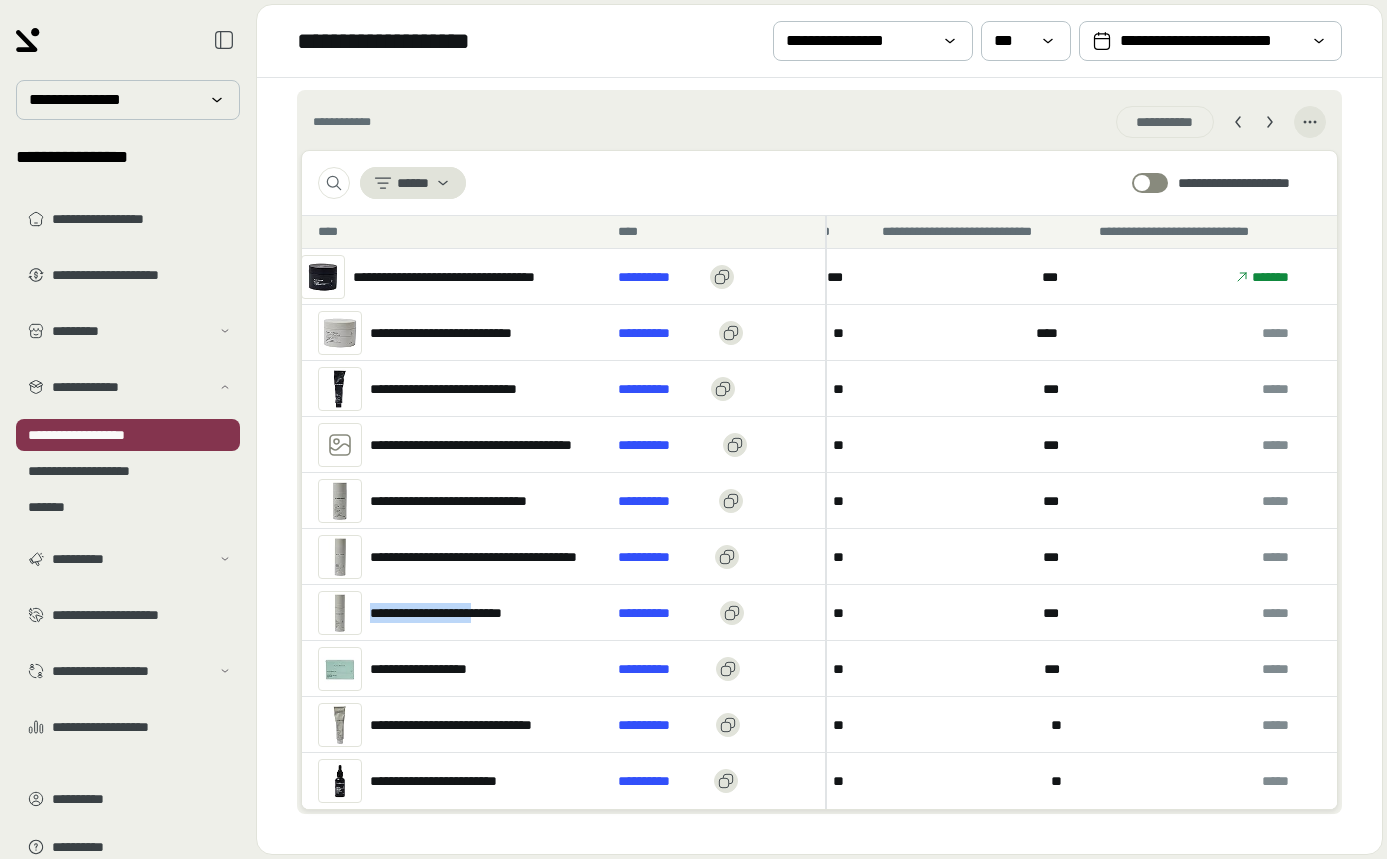 drag, startPoint x: 369, startPoint y: 615, endPoint x: 507, endPoint y: 611, distance: 138.05795 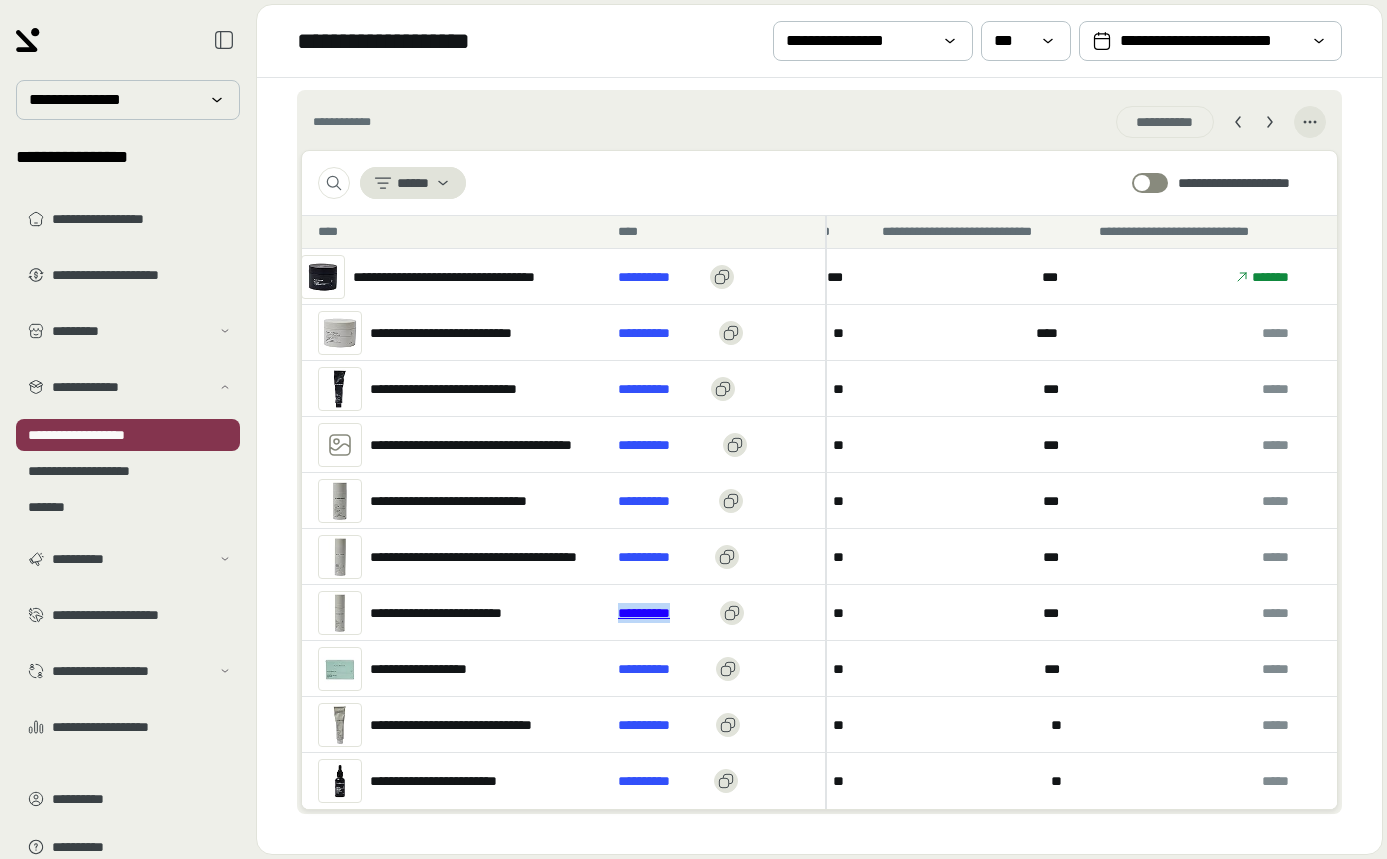 drag, startPoint x: 602, startPoint y: 626, endPoint x: 619, endPoint y: 613, distance: 21.400934 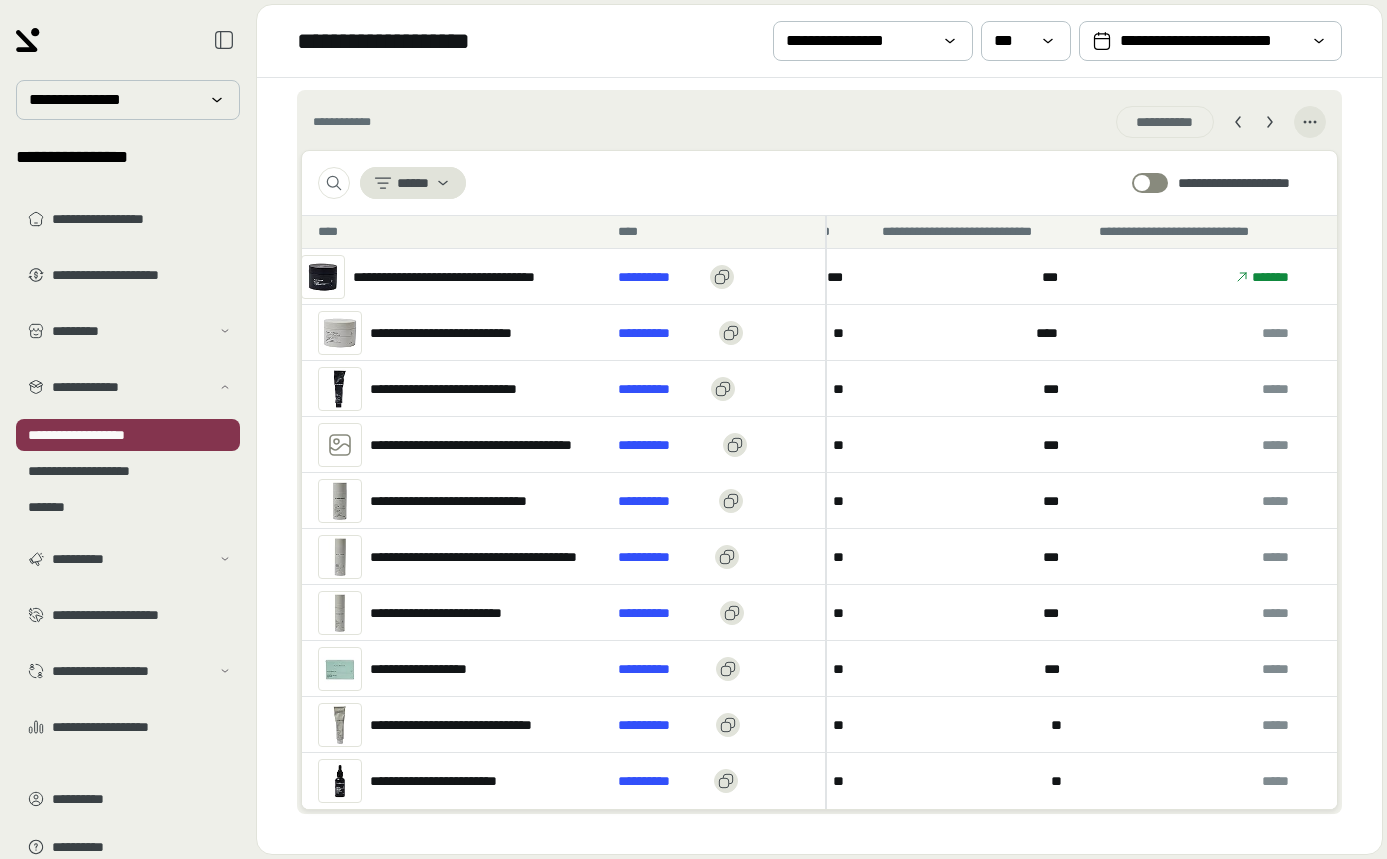 drag, startPoint x: 365, startPoint y: 612, endPoint x: 505, endPoint y: 613, distance: 140.00357 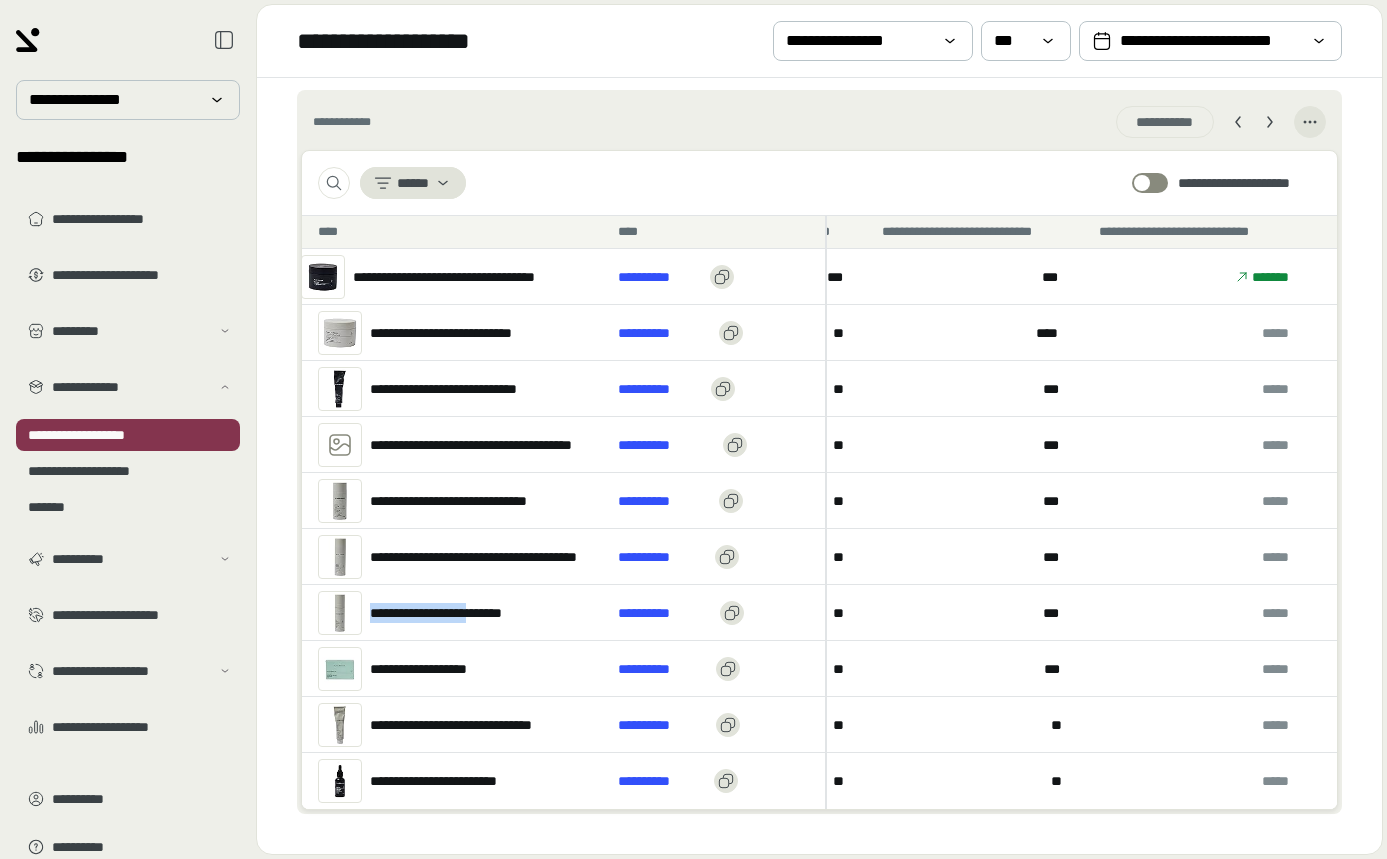 drag, startPoint x: 505, startPoint y: 614, endPoint x: 372, endPoint y: 610, distance: 133.06013 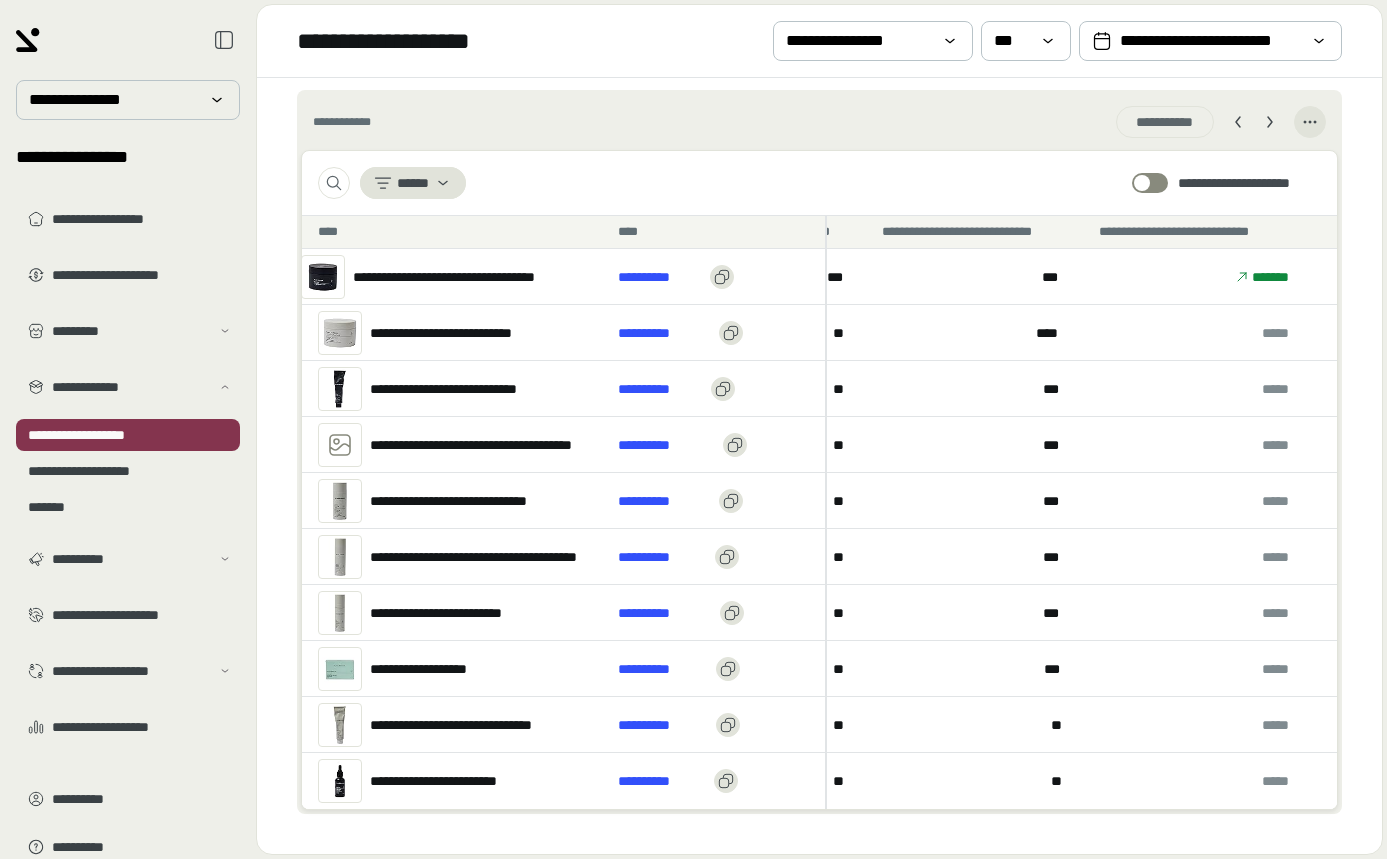 click on "**********" at bounding box center (452, 668) 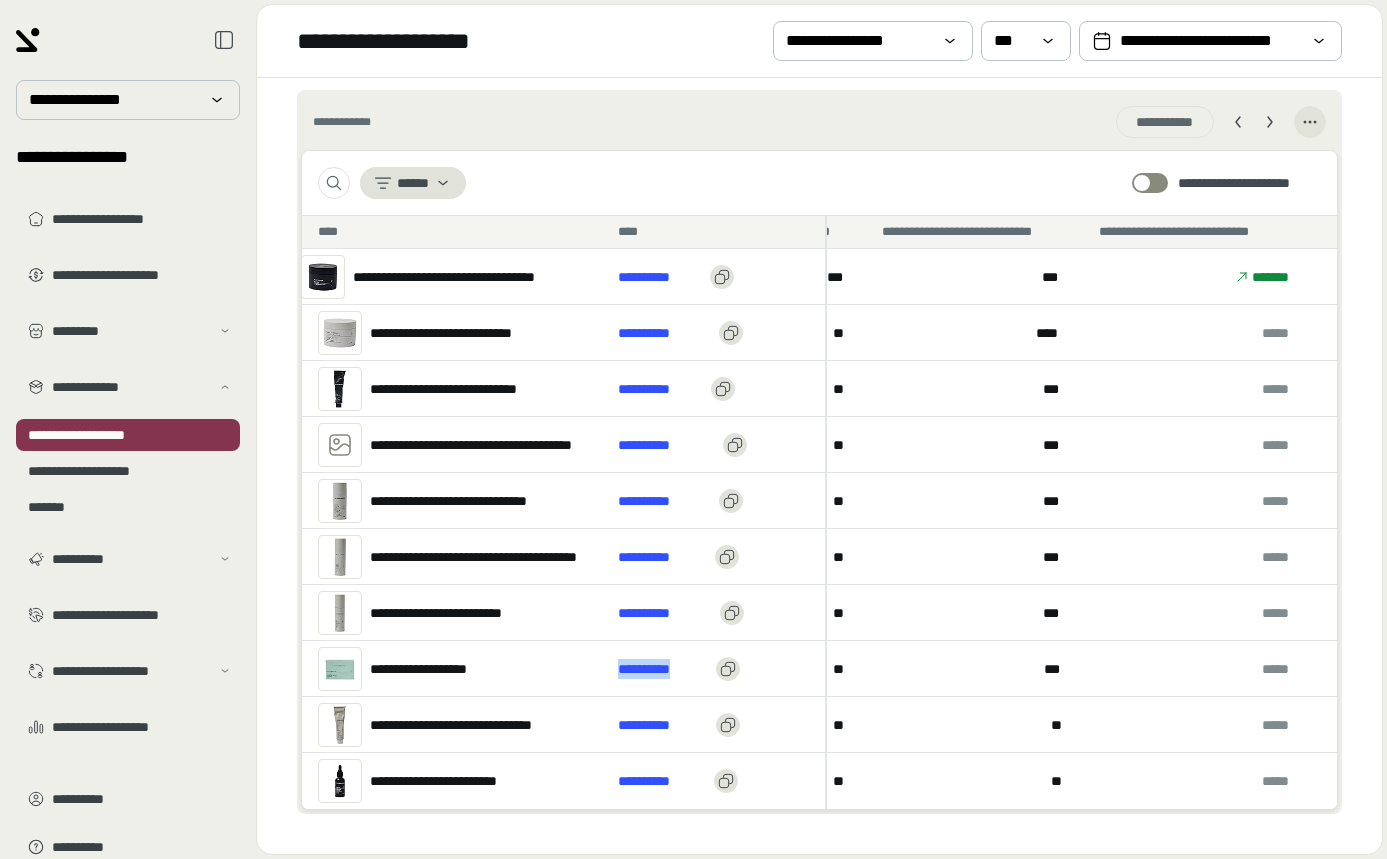 drag, startPoint x: 598, startPoint y: 664, endPoint x: 709, endPoint y: 665, distance: 111.0045 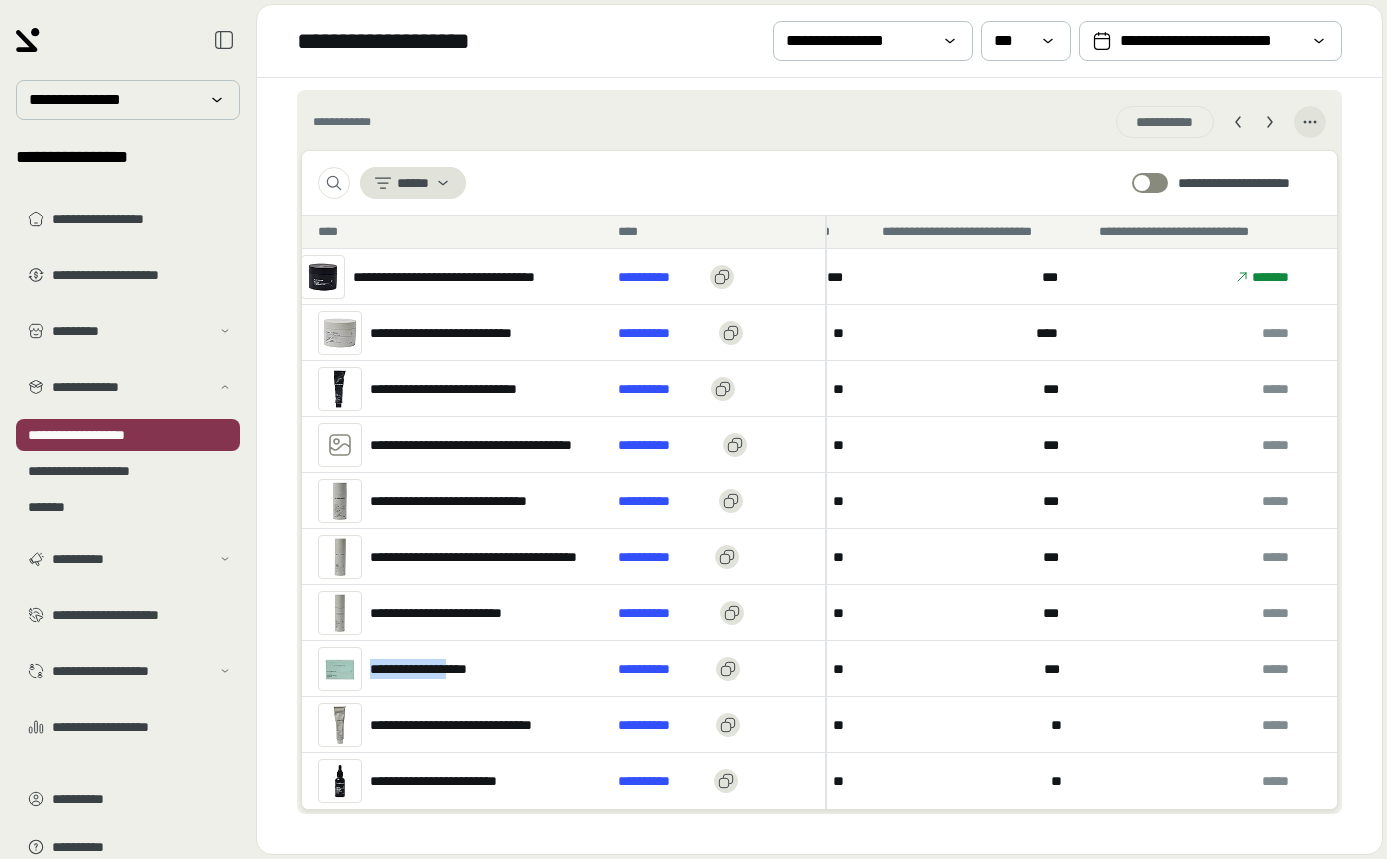 drag, startPoint x: 367, startPoint y: 665, endPoint x: 462, endPoint y: 664, distance: 95.005264 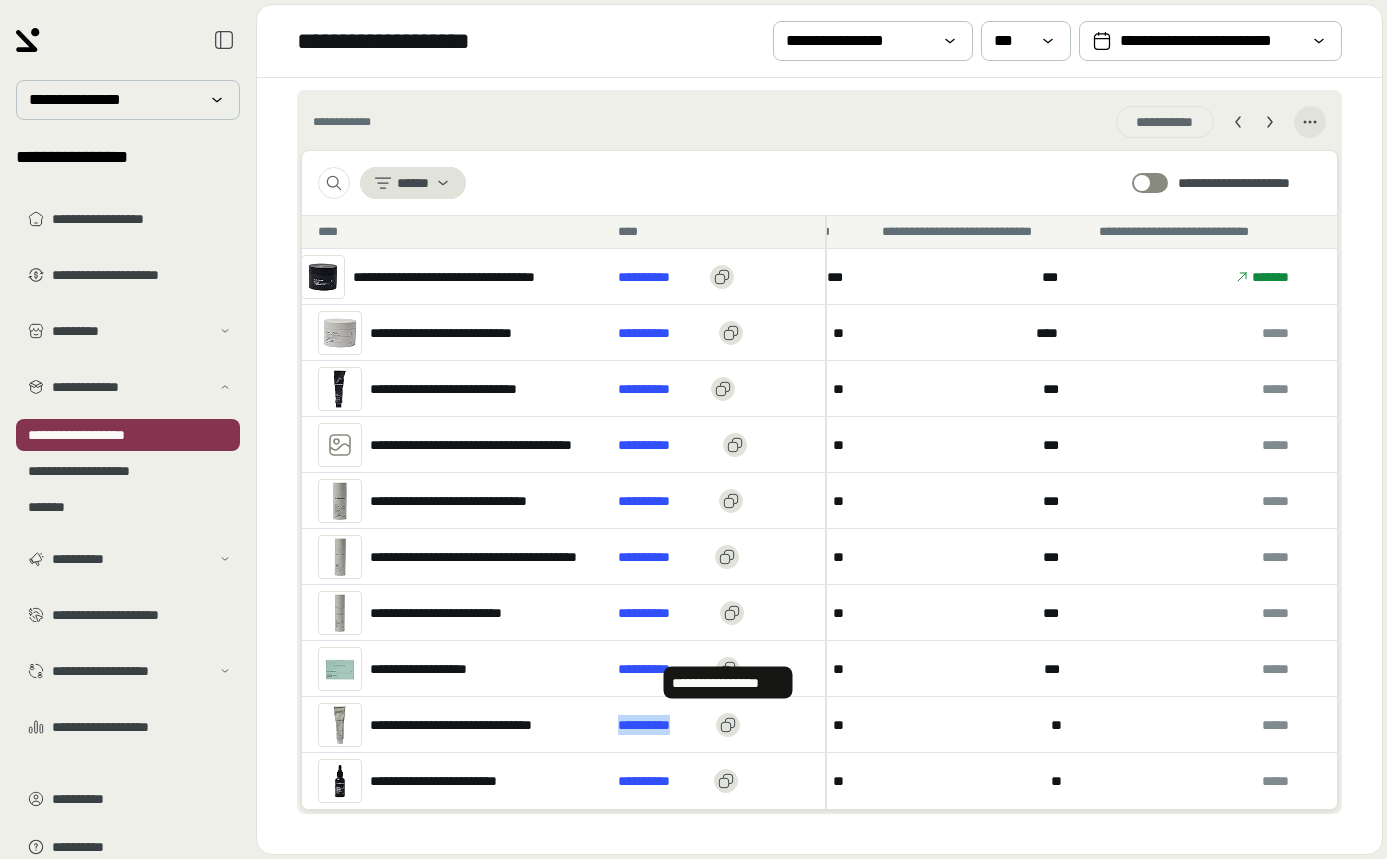 drag, startPoint x: 610, startPoint y: 720, endPoint x: 714, endPoint y: 721, distance: 104.00481 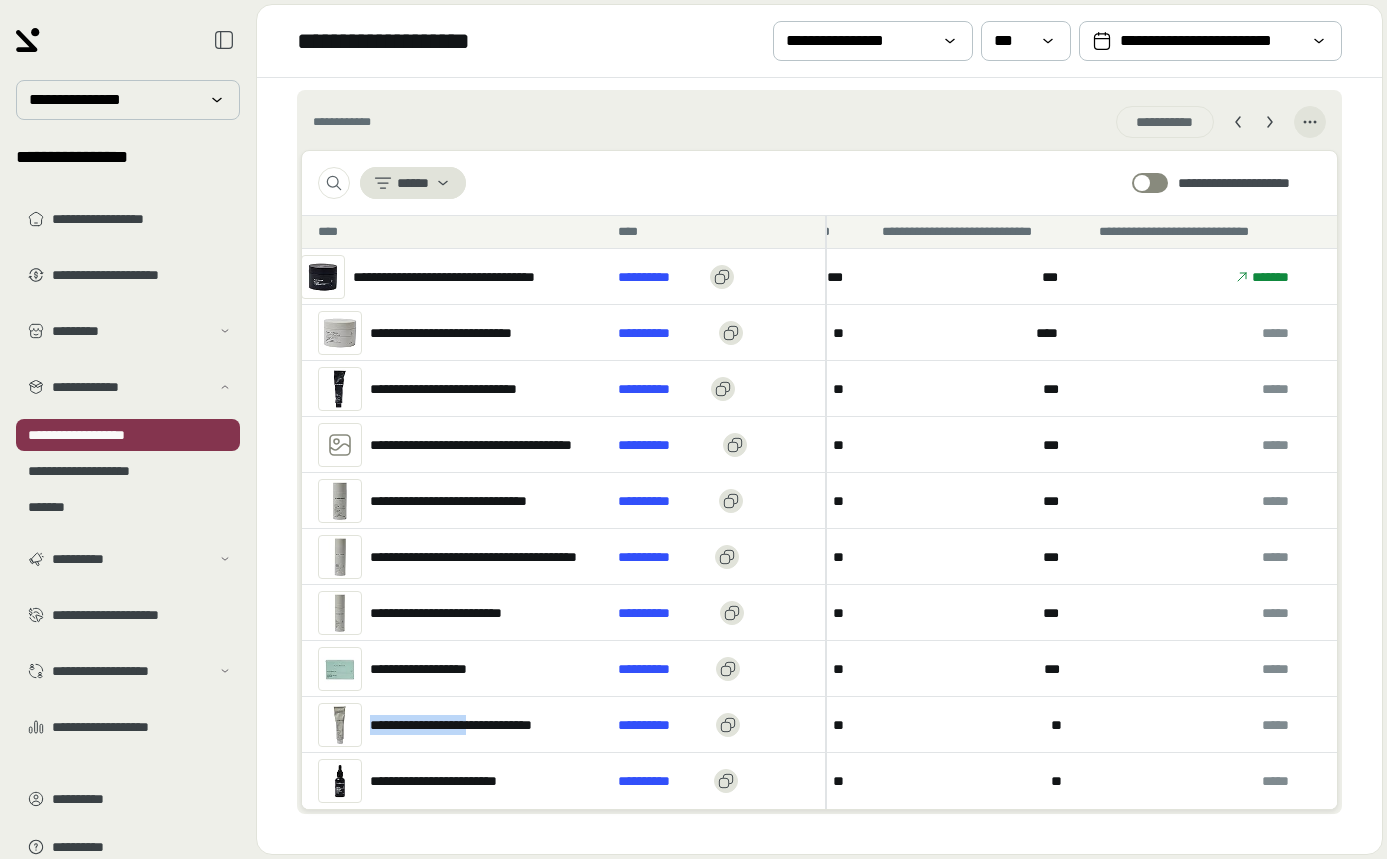 drag, startPoint x: 368, startPoint y: 720, endPoint x: 507, endPoint y: 719, distance: 139.0036 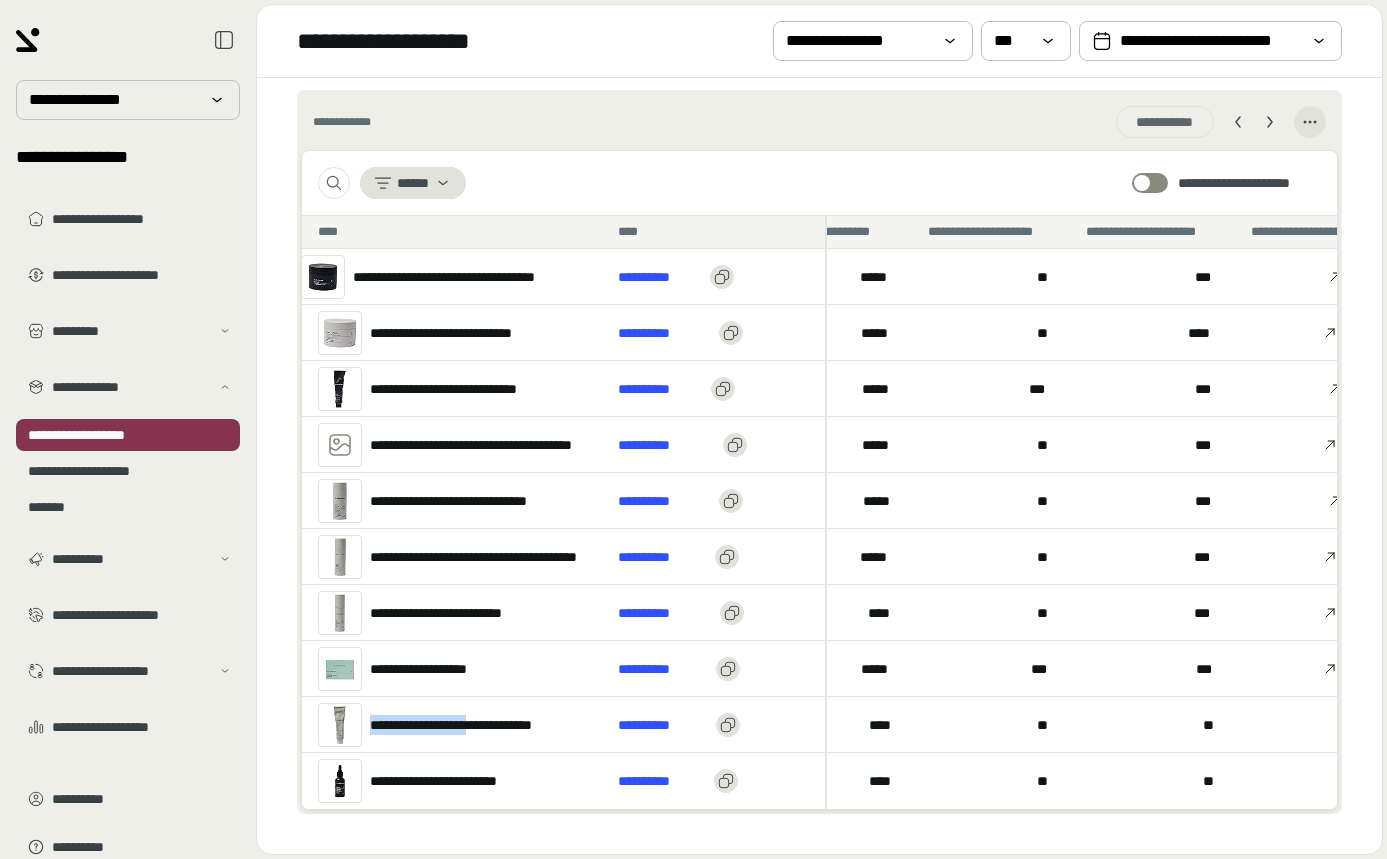 scroll, scrollTop: 0, scrollLeft: 2390, axis: horizontal 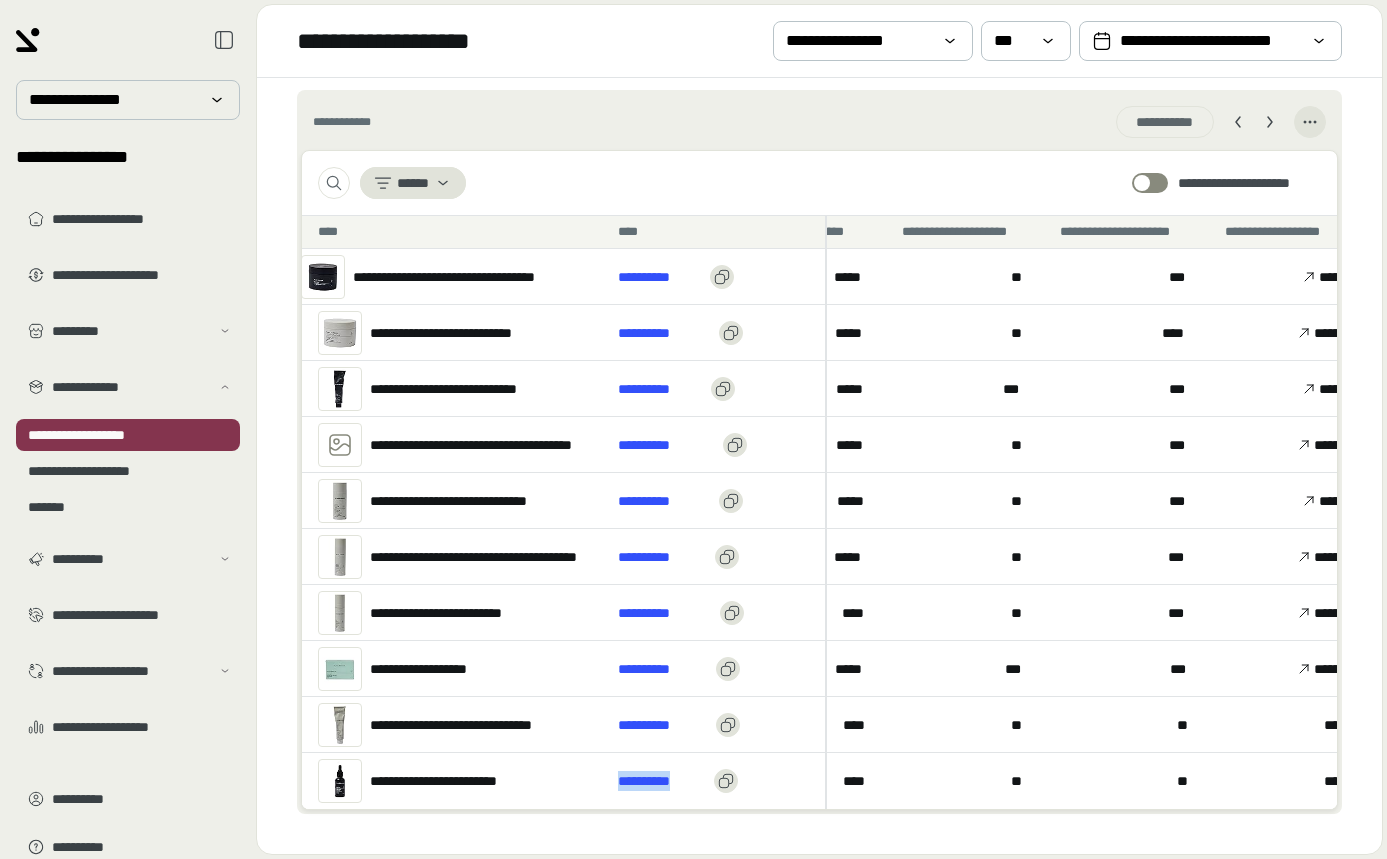 drag, startPoint x: 607, startPoint y: 781, endPoint x: 706, endPoint y: 783, distance: 99.0202 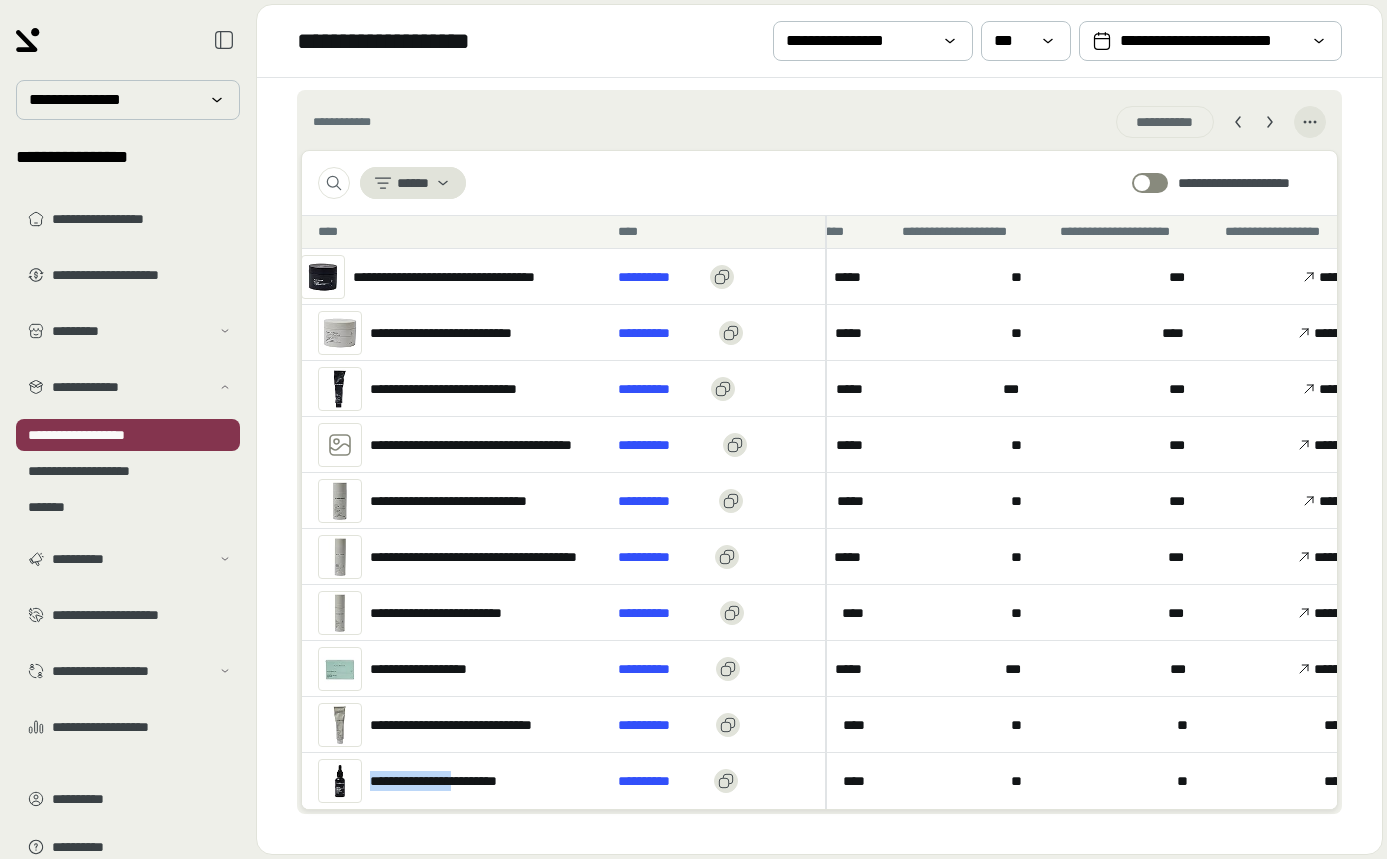 drag, startPoint x: 365, startPoint y: 780, endPoint x: 486, endPoint y: 782, distance: 121.016525 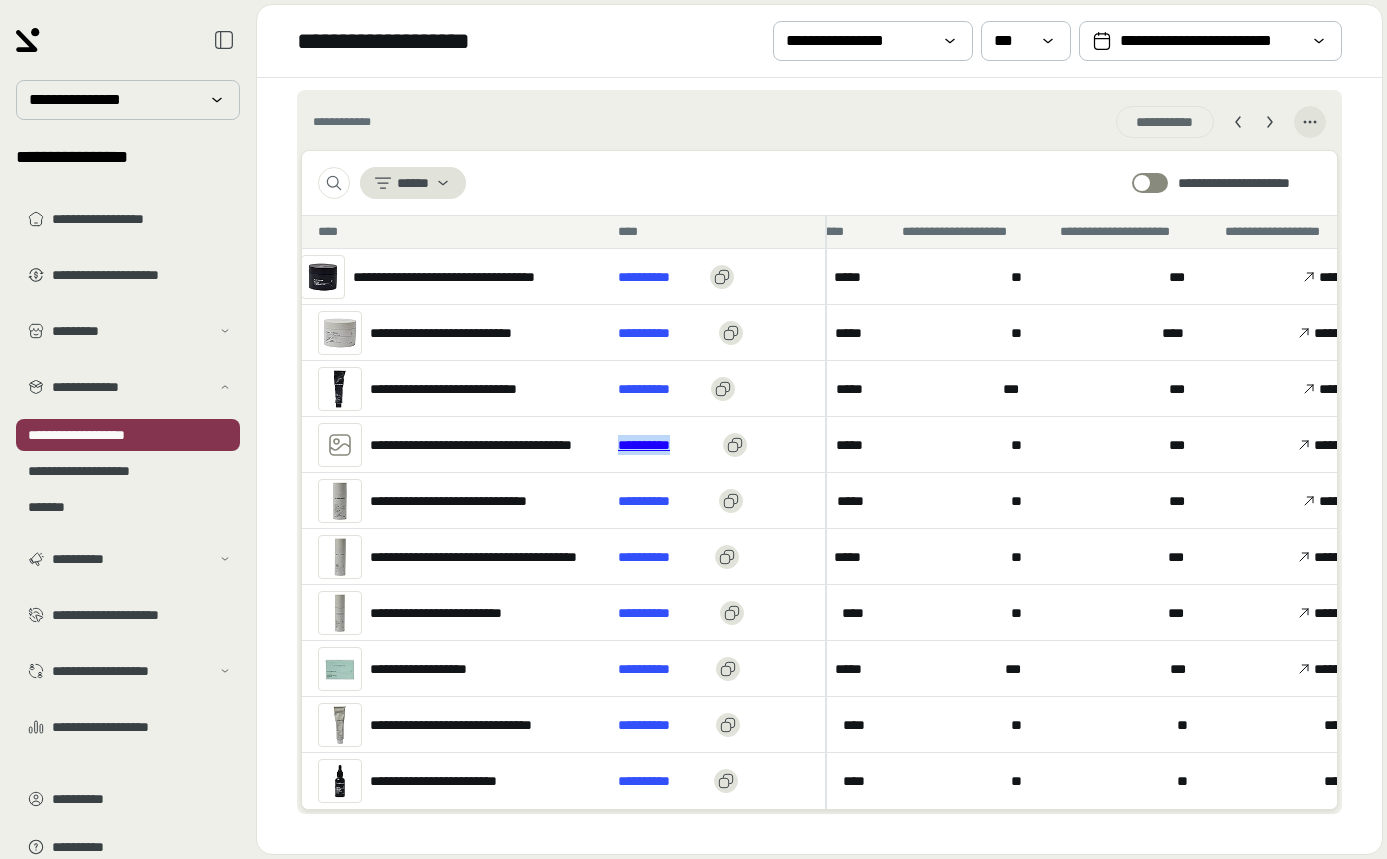 drag, startPoint x: 610, startPoint y: 443, endPoint x: 710, endPoint y: 444, distance: 100.005 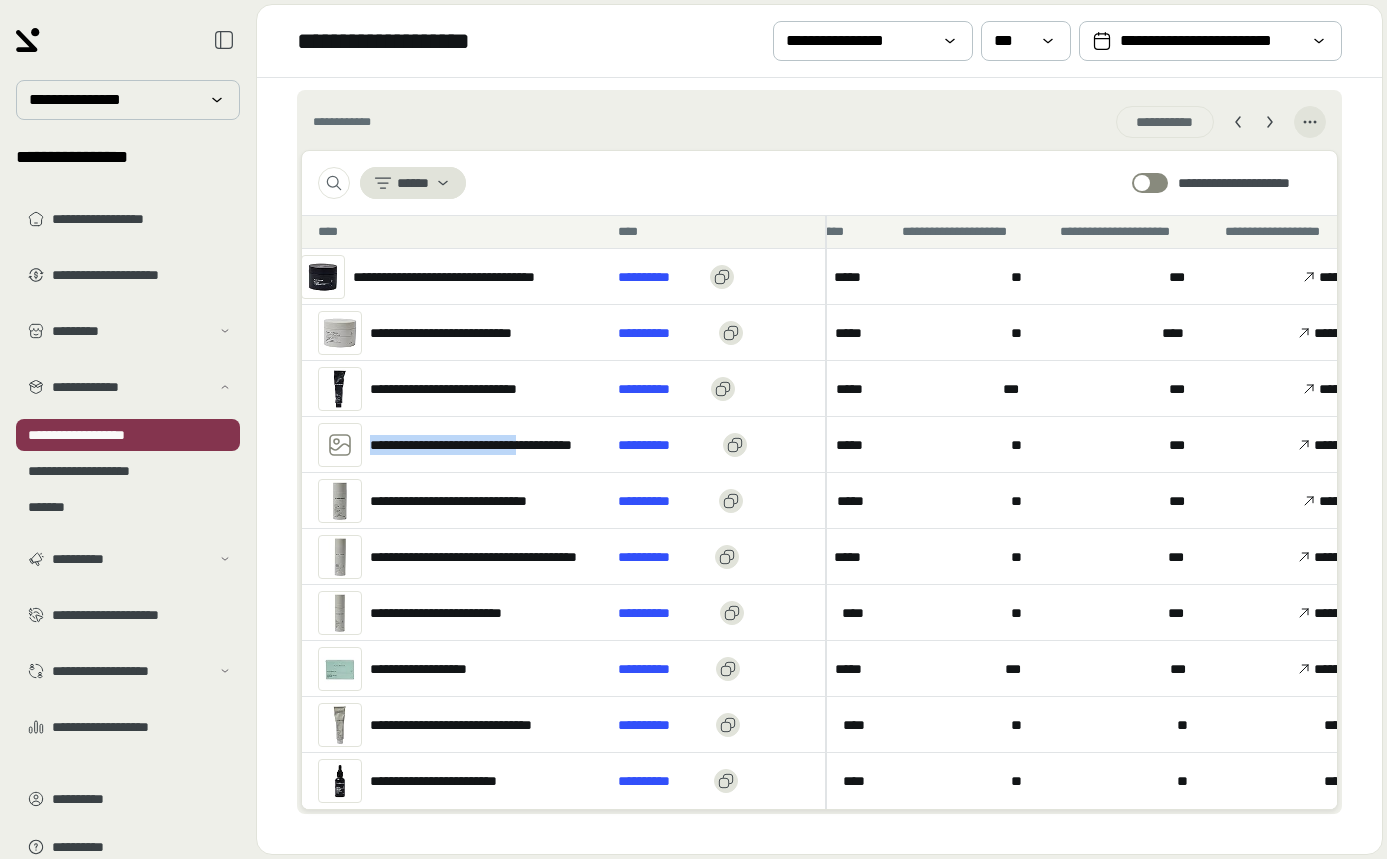 drag, startPoint x: 369, startPoint y: 442, endPoint x: 569, endPoint y: 445, distance: 200.02249 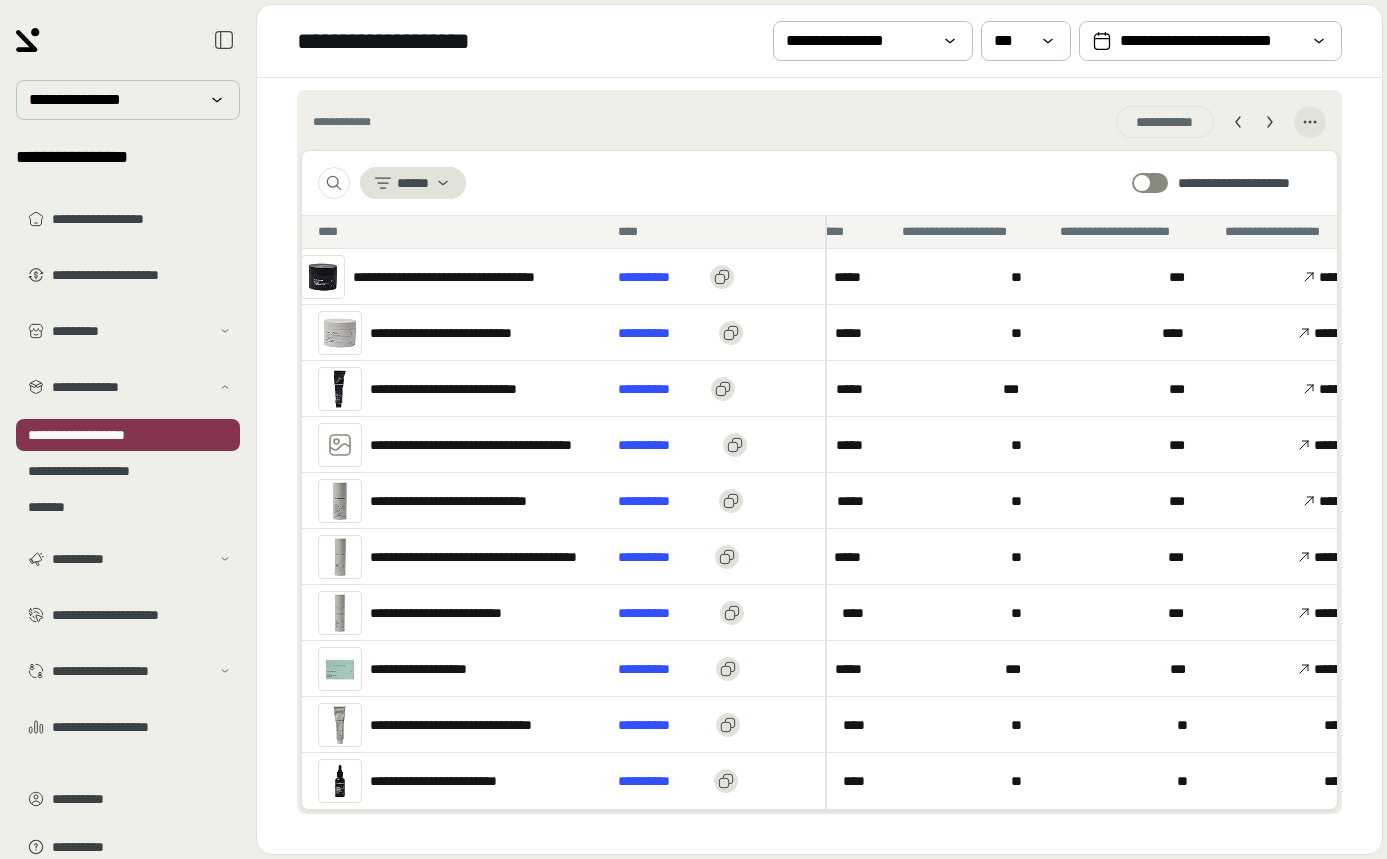 drag, startPoint x: 614, startPoint y: 327, endPoint x: 712, endPoint y: 331, distance: 98.0816 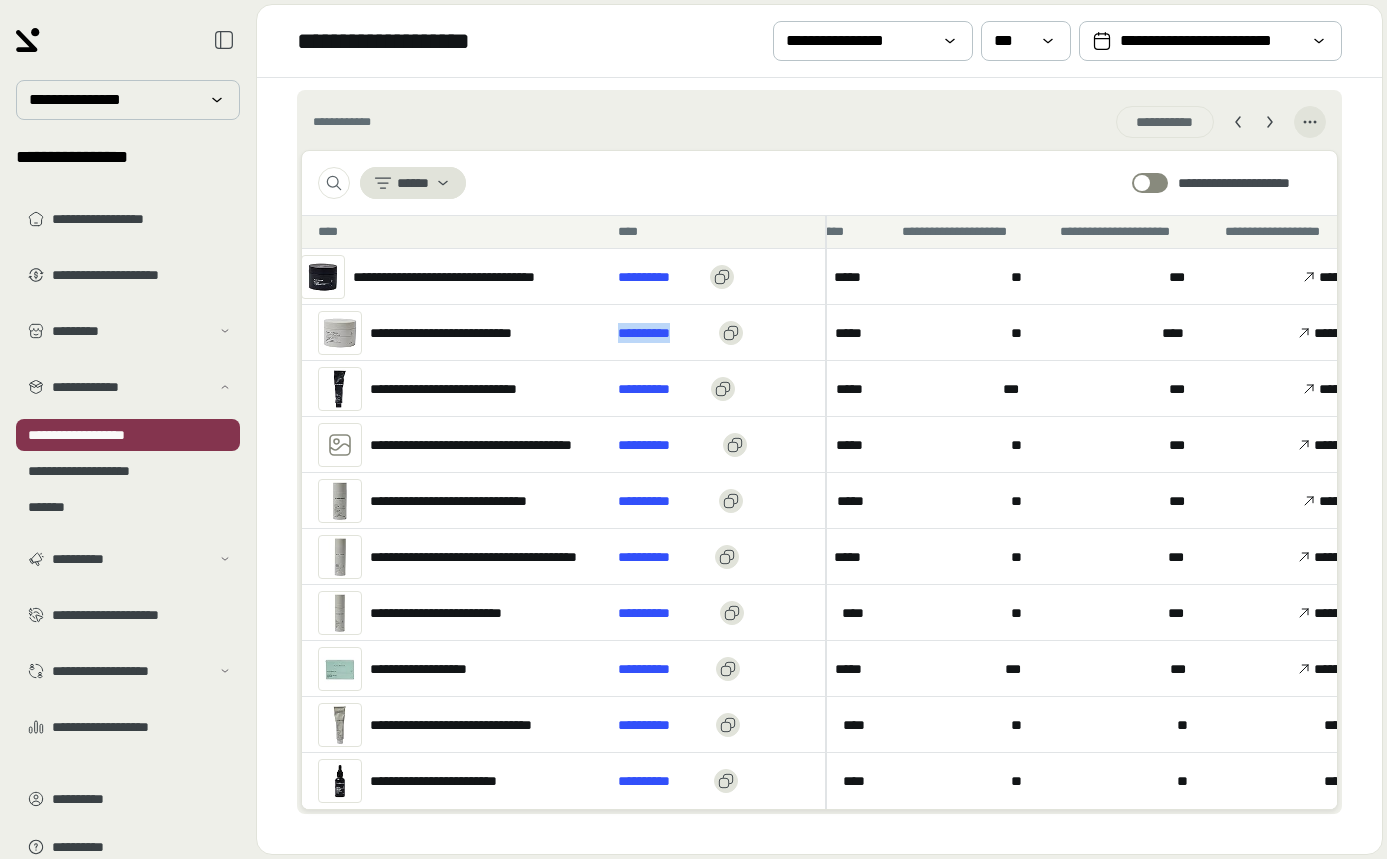 drag, startPoint x: 712, startPoint y: 331, endPoint x: 609, endPoint y: 332, distance: 103.00485 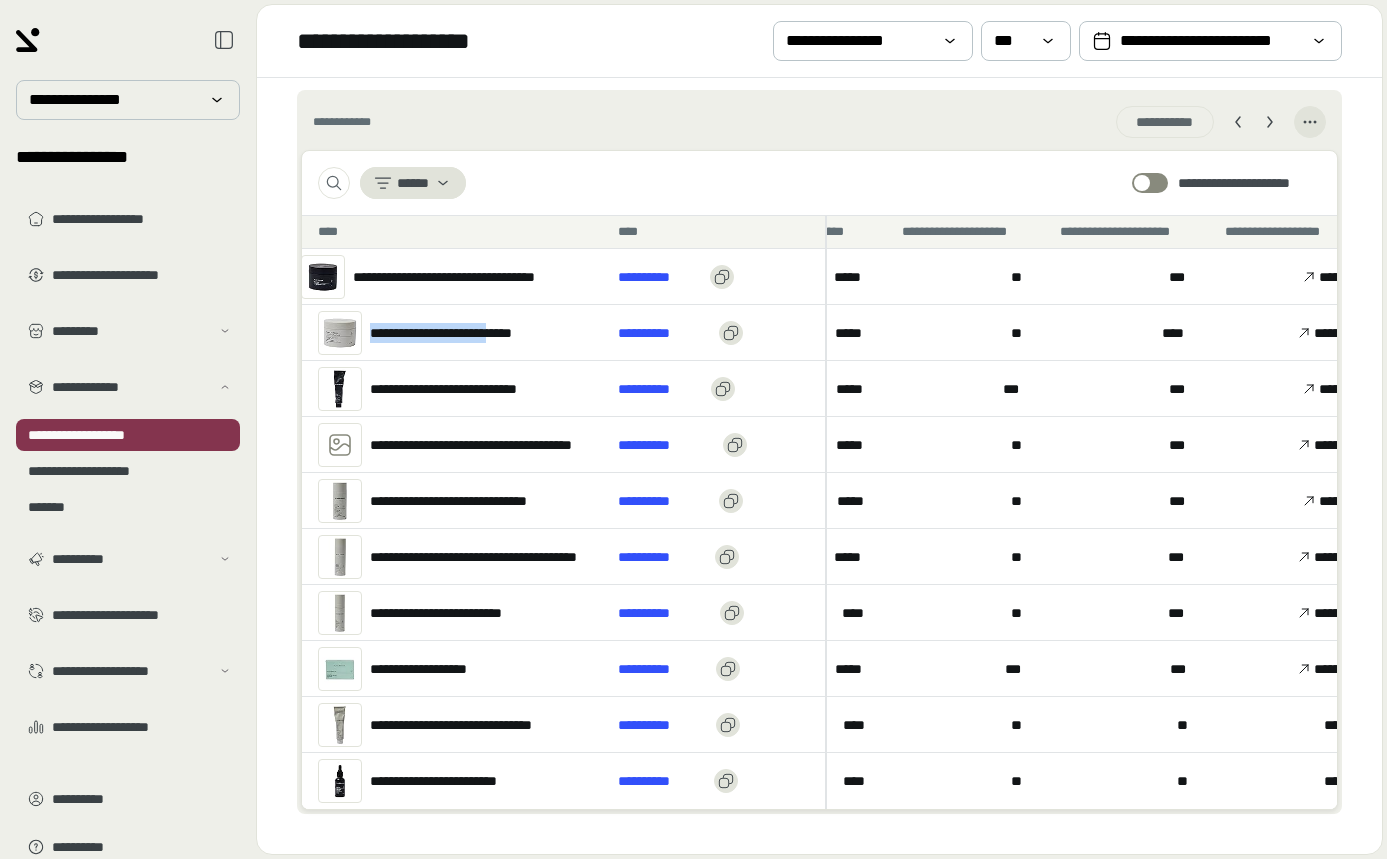 drag, startPoint x: 367, startPoint y: 328, endPoint x: 528, endPoint y: 332, distance: 161.04968 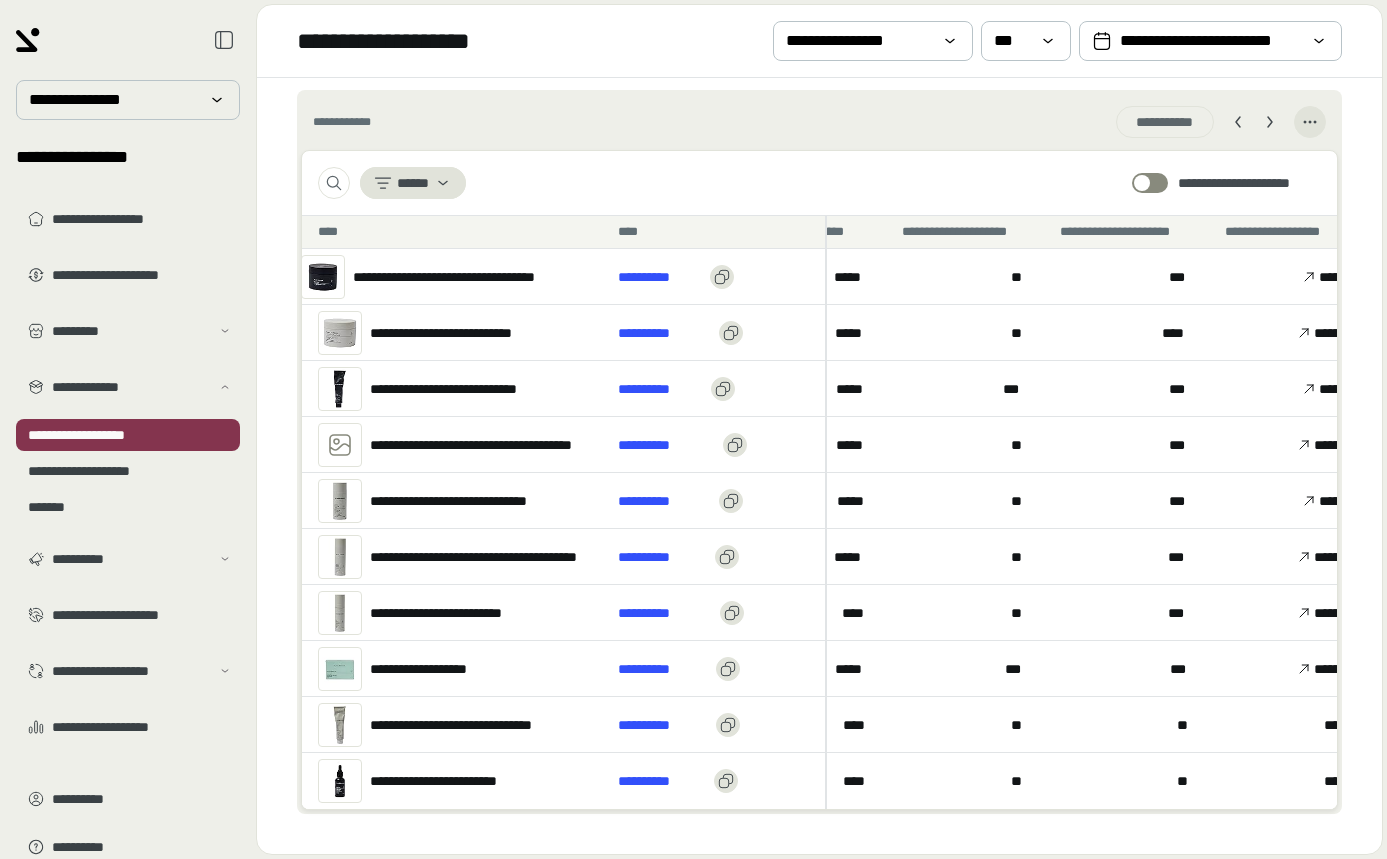 click on "**********" at bounding box center [452, 612] 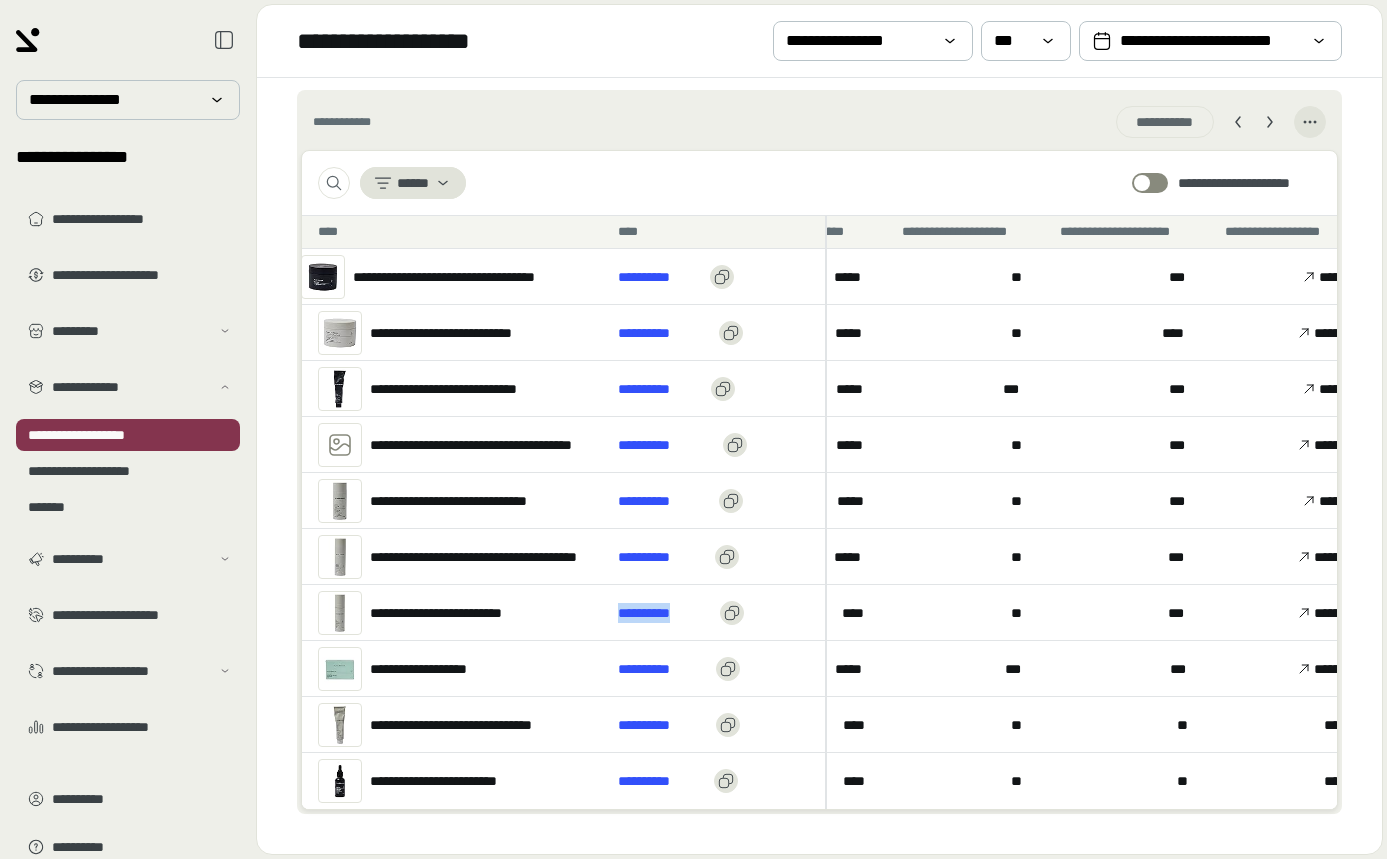 drag, startPoint x: 602, startPoint y: 610, endPoint x: 715, endPoint y: 614, distance: 113.07078 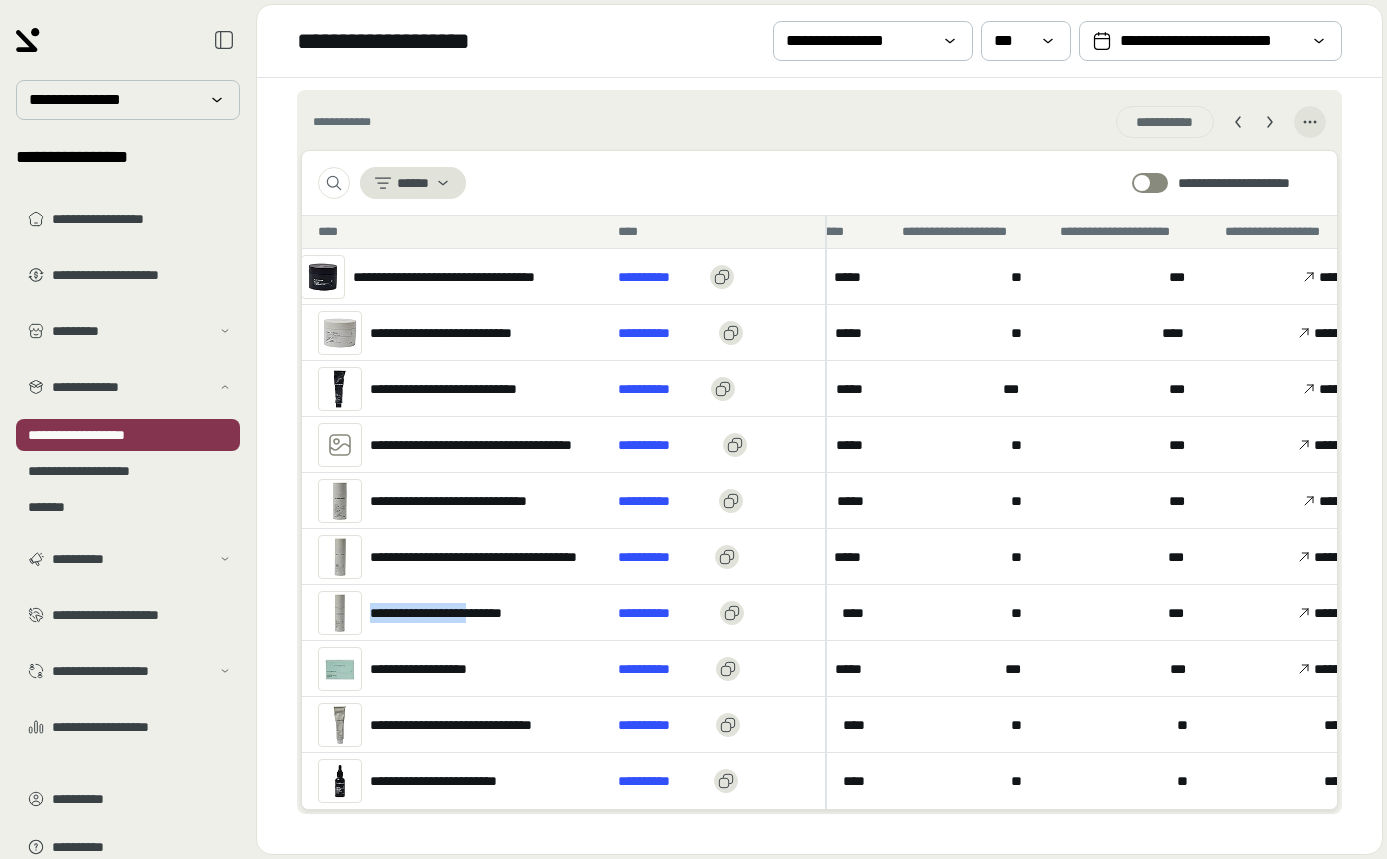drag, startPoint x: 506, startPoint y: 613, endPoint x: 372, endPoint y: 613, distance: 134 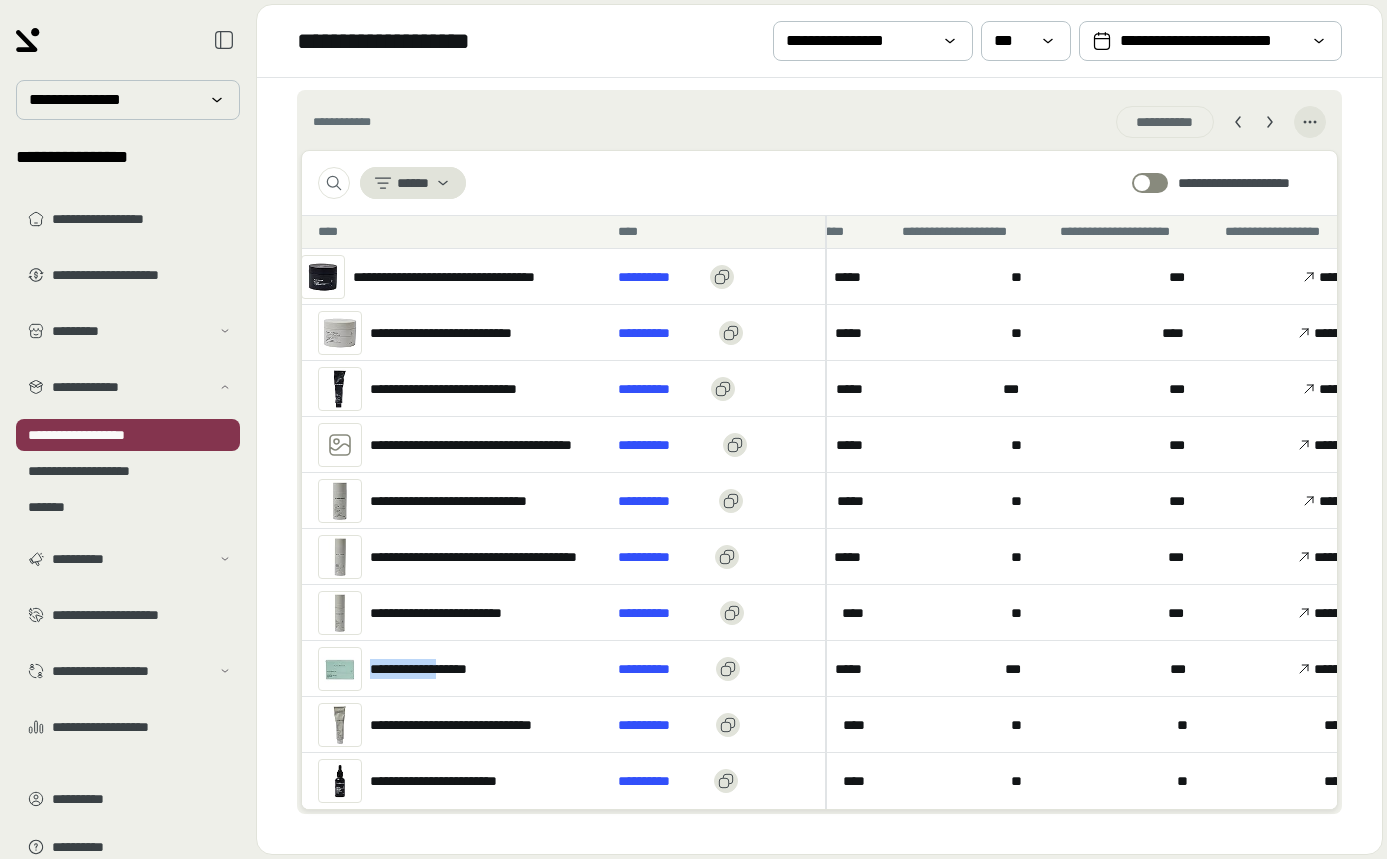 drag, startPoint x: 363, startPoint y: 671, endPoint x: 460, endPoint y: 671, distance: 97 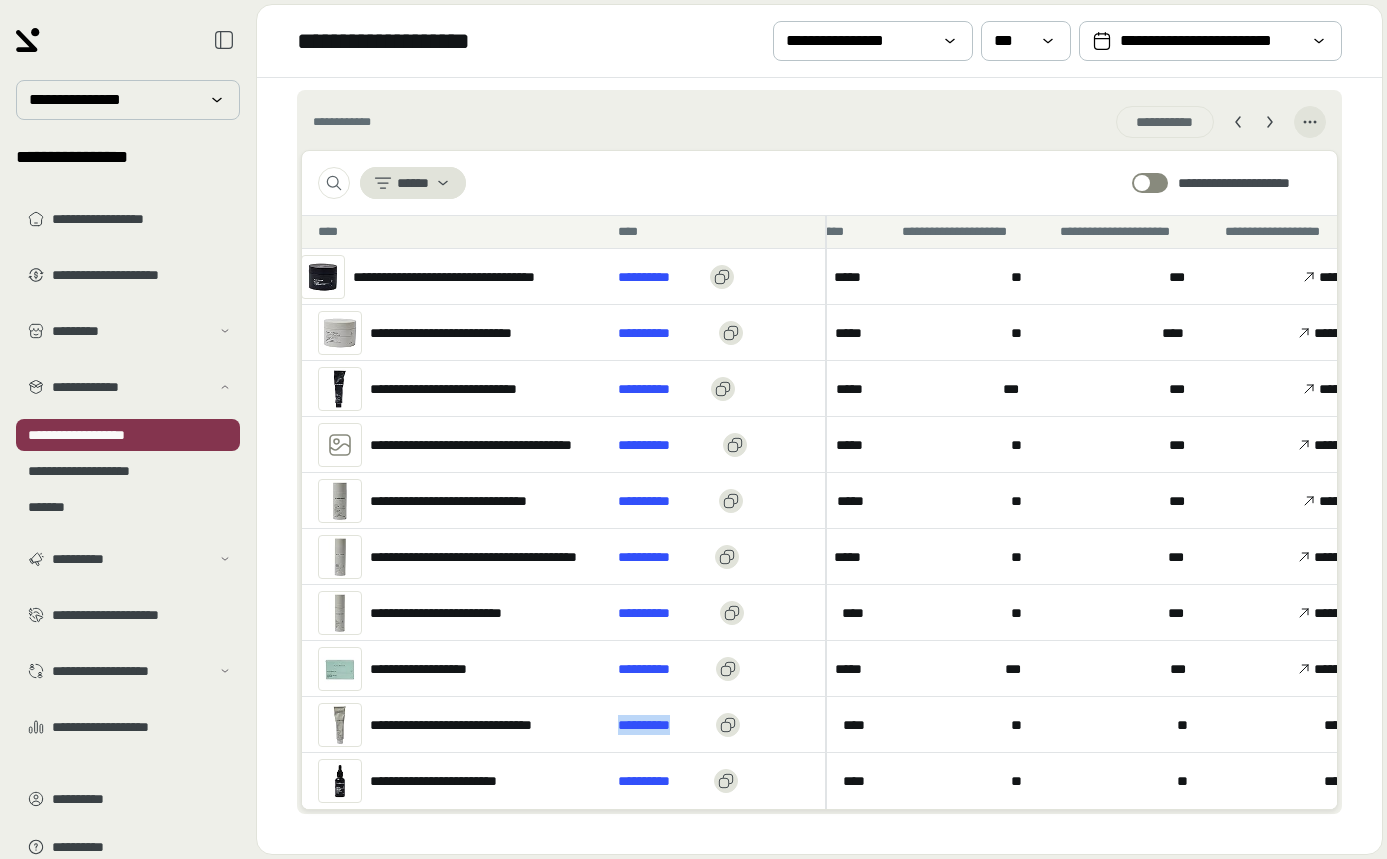 drag, startPoint x: 609, startPoint y: 719, endPoint x: 713, endPoint y: 722, distance: 104.04326 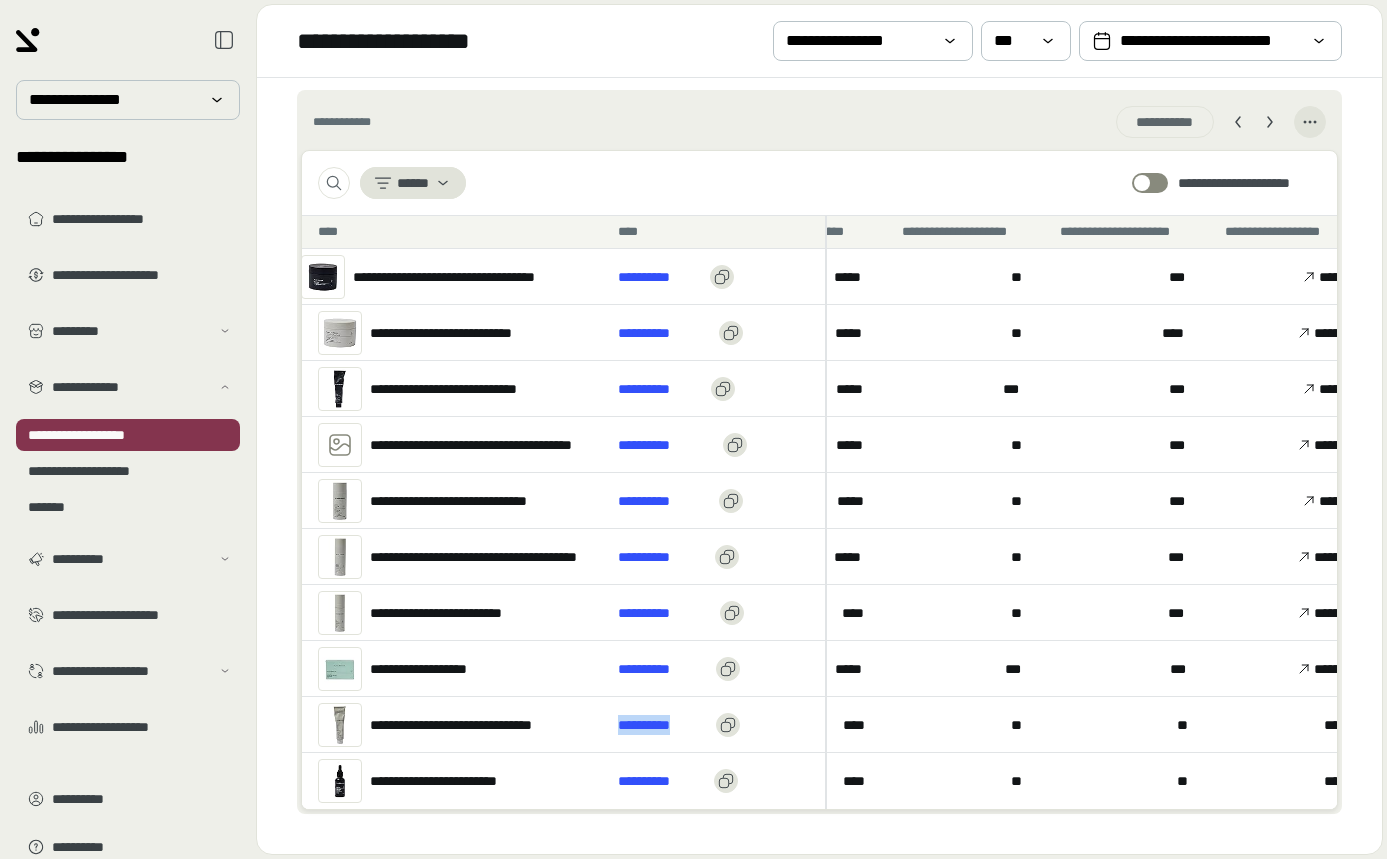 drag, startPoint x: 360, startPoint y: 722, endPoint x: 505, endPoint y: 724, distance: 145.0138 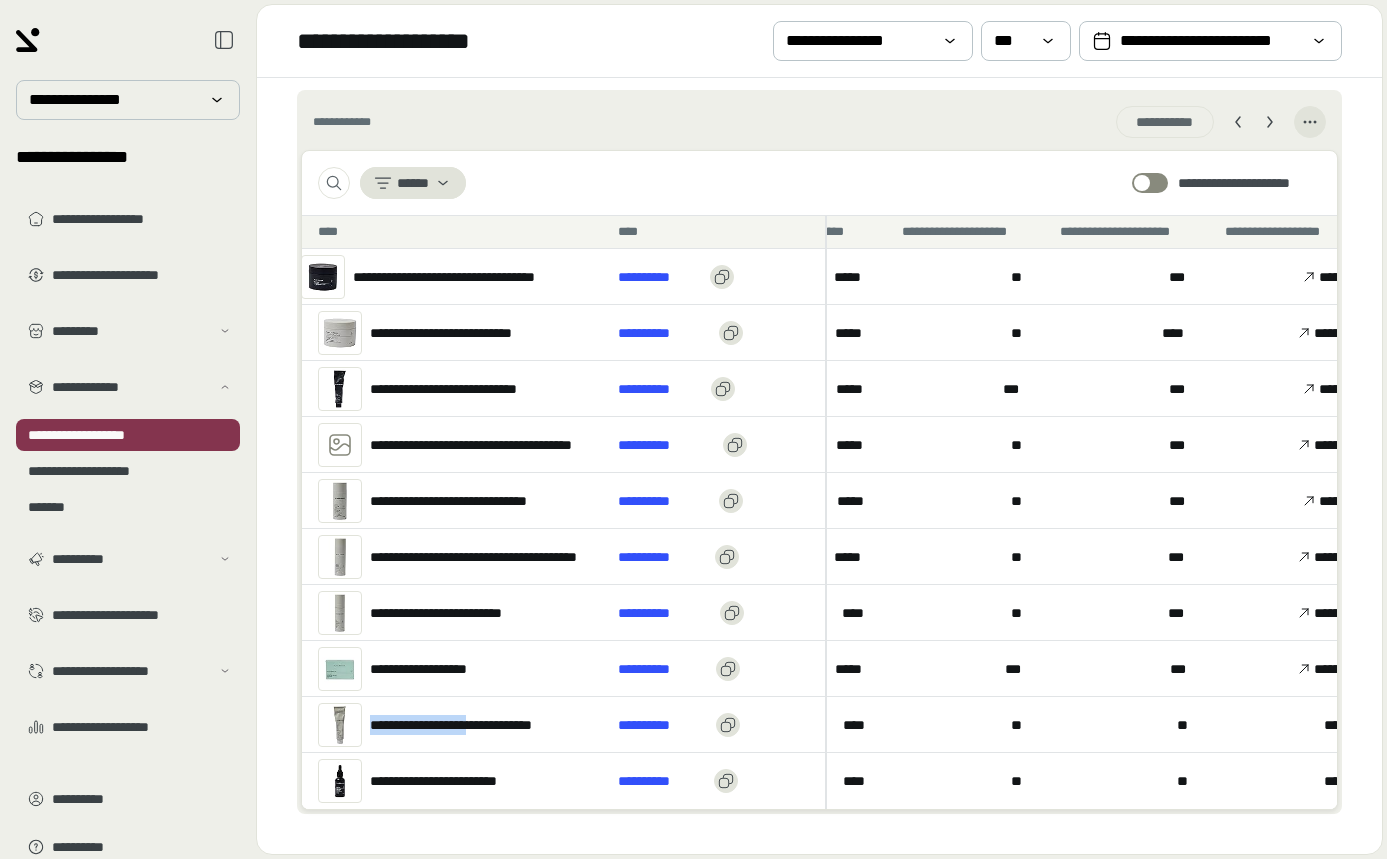 drag, startPoint x: 505, startPoint y: 725, endPoint x: 374, endPoint y: 723, distance: 131.01526 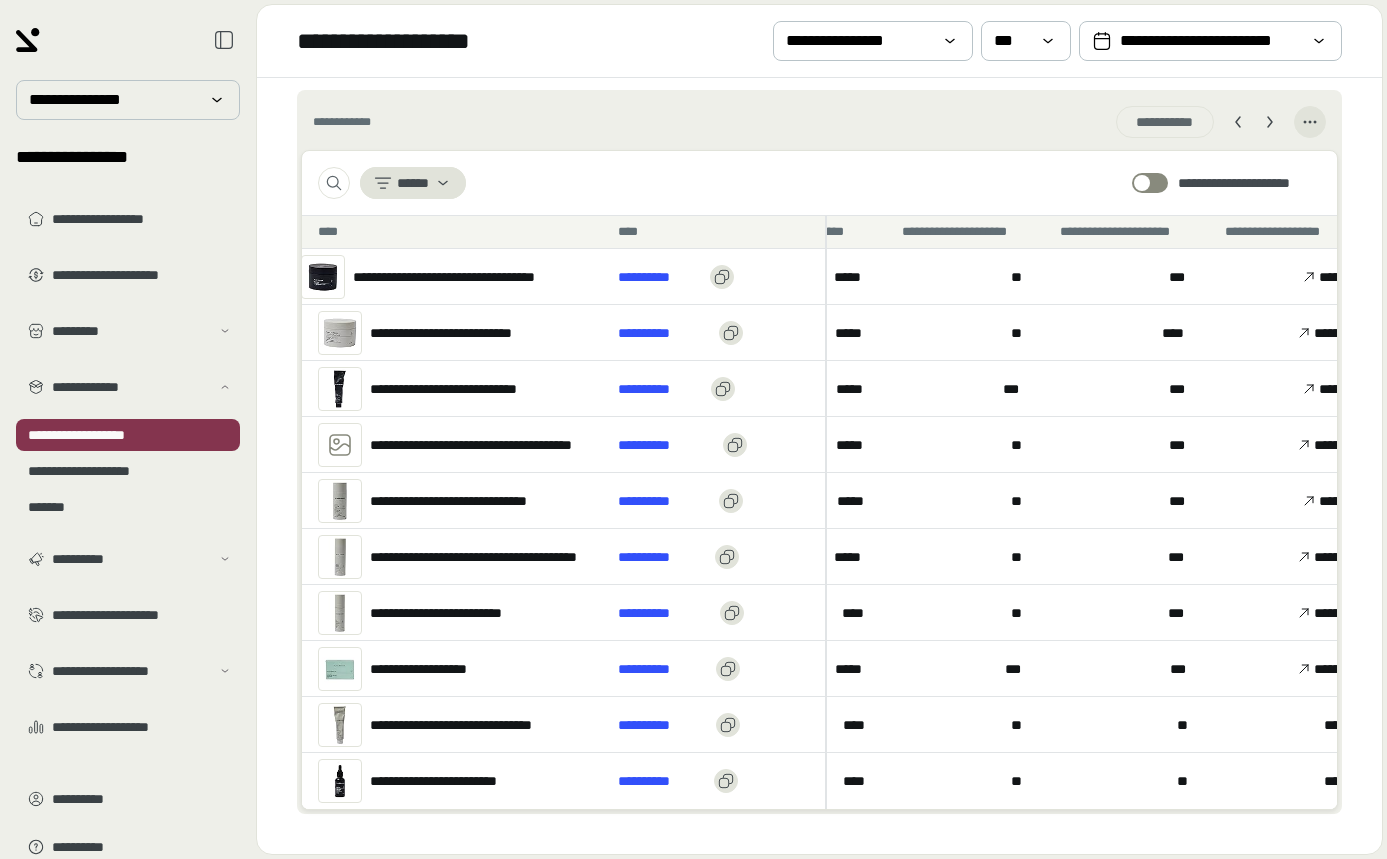 click on "**********" at bounding box center [678, 781] 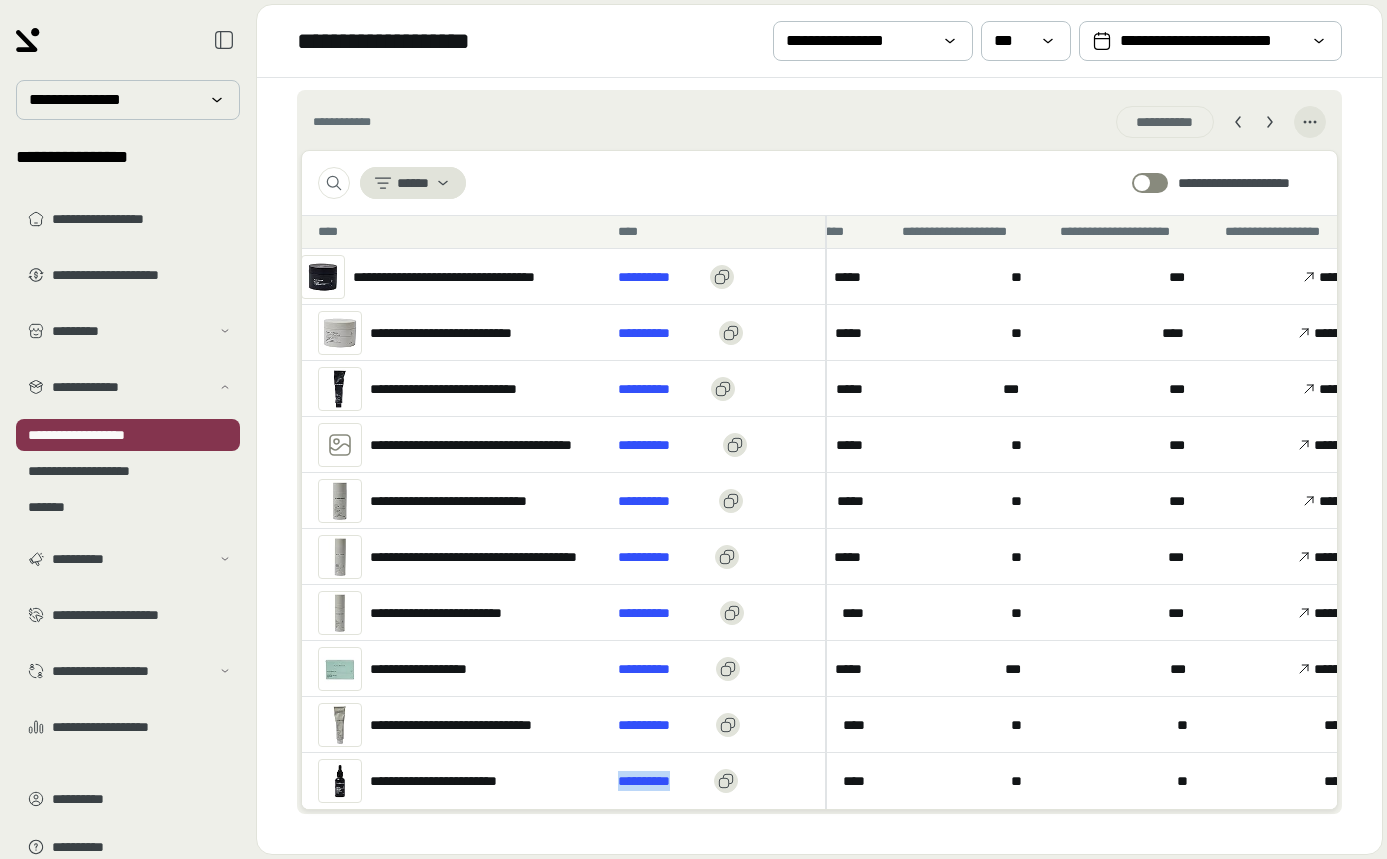 drag, startPoint x: 607, startPoint y: 780, endPoint x: 712, endPoint y: 784, distance: 105.076164 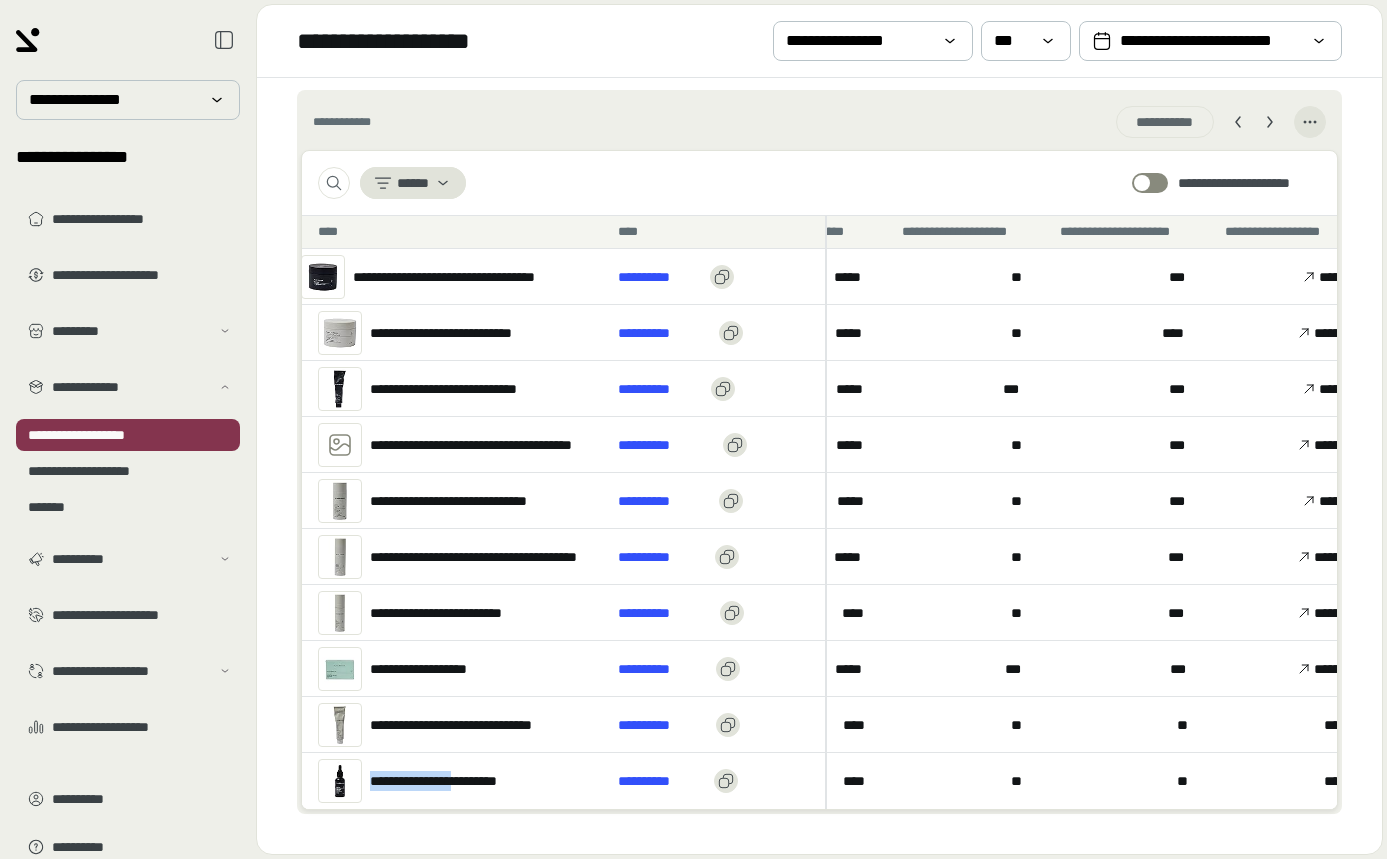 drag, startPoint x: 370, startPoint y: 782, endPoint x: 487, endPoint y: 780, distance: 117.01709 